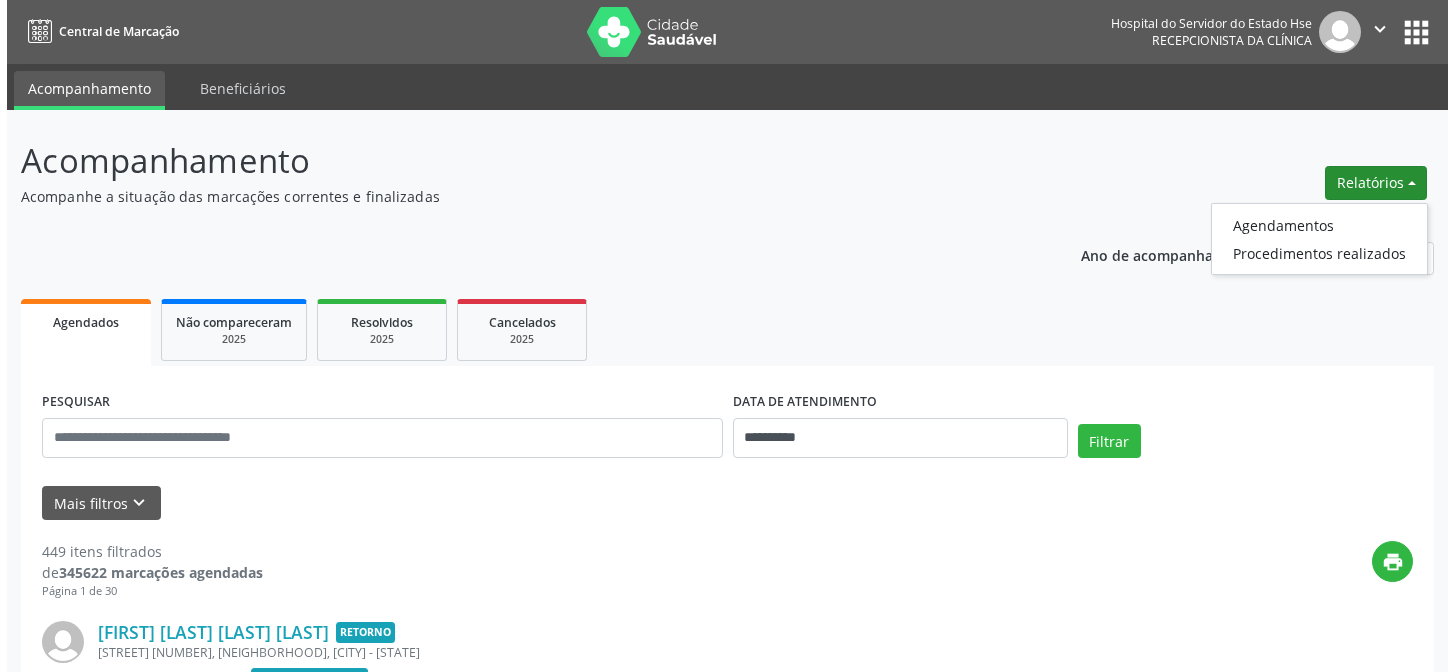 scroll, scrollTop: 0, scrollLeft: 0, axis: both 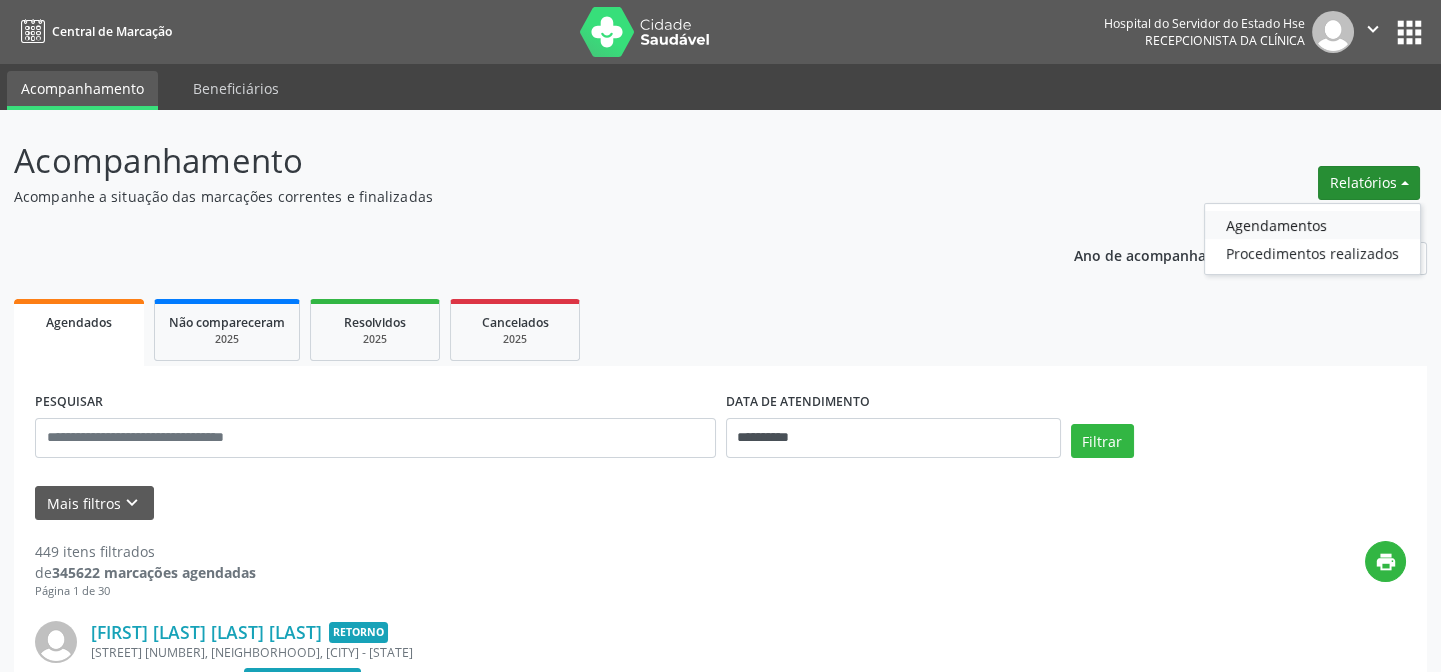 click on "Agendamentos" at bounding box center [1312, 225] 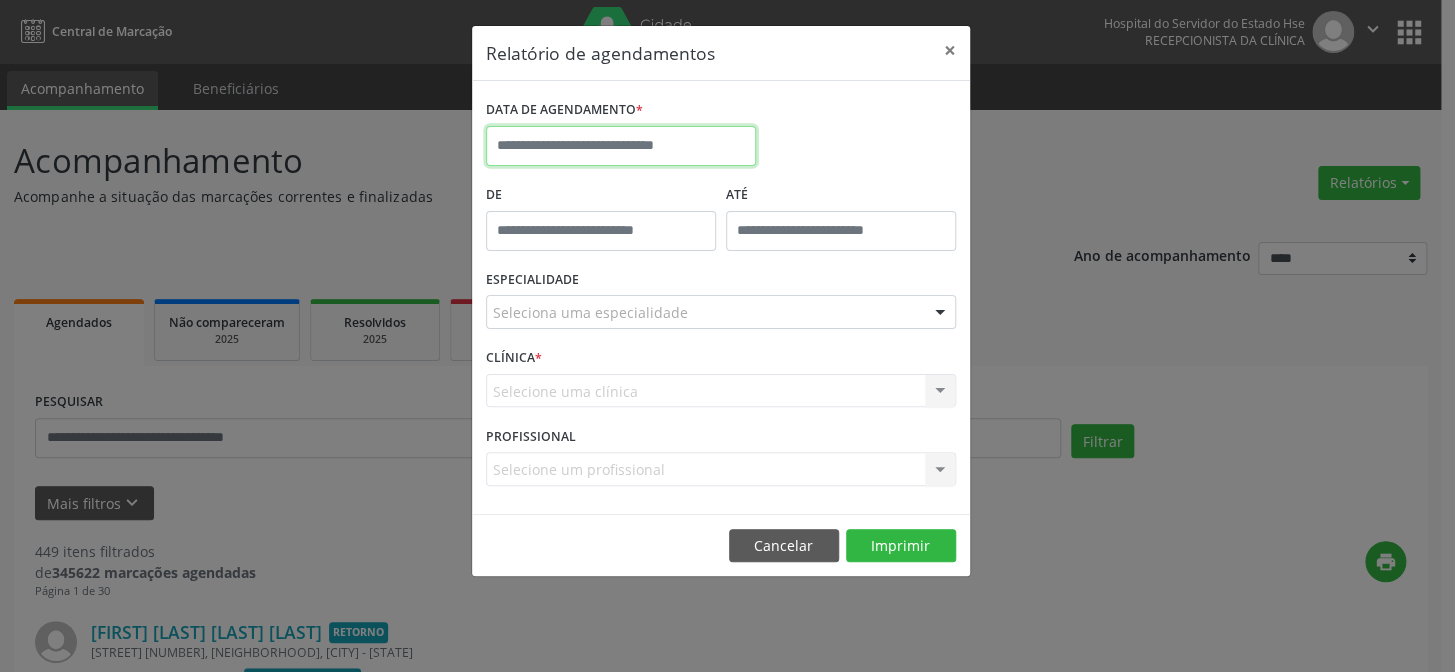 click at bounding box center [621, 146] 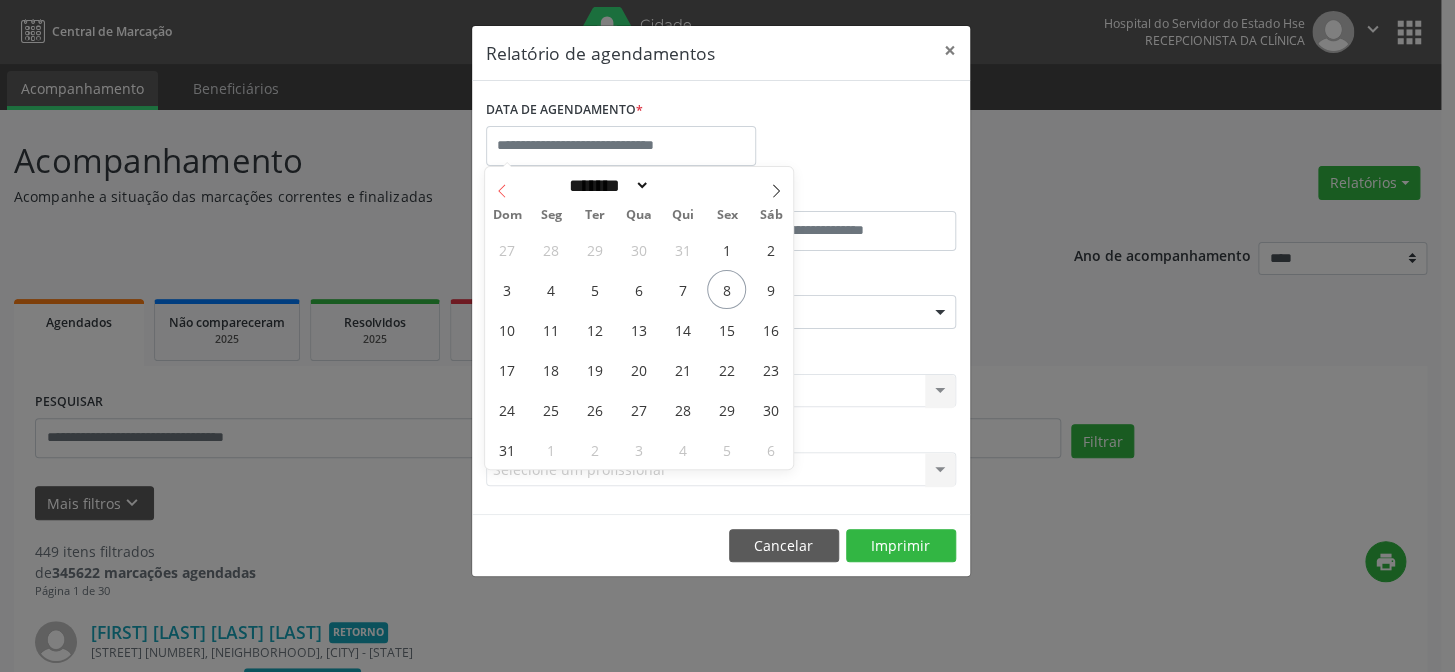 click 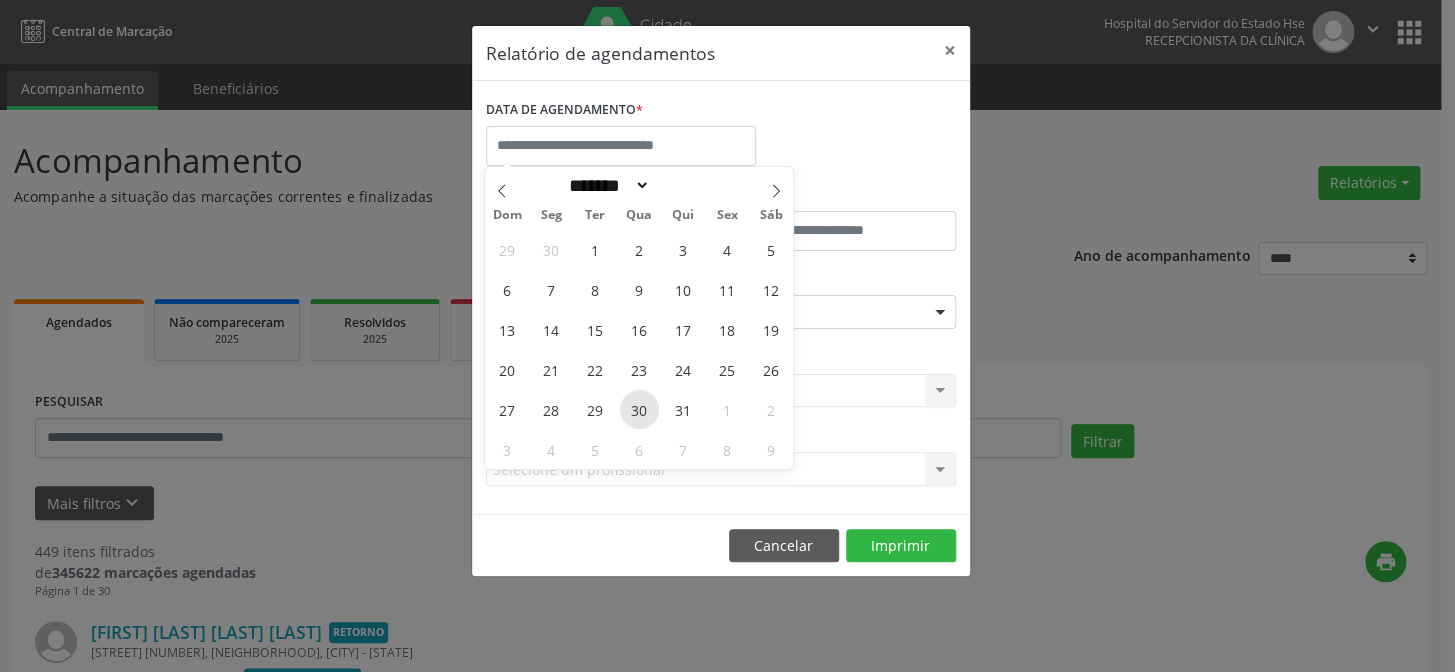 click on "30" at bounding box center (639, 409) 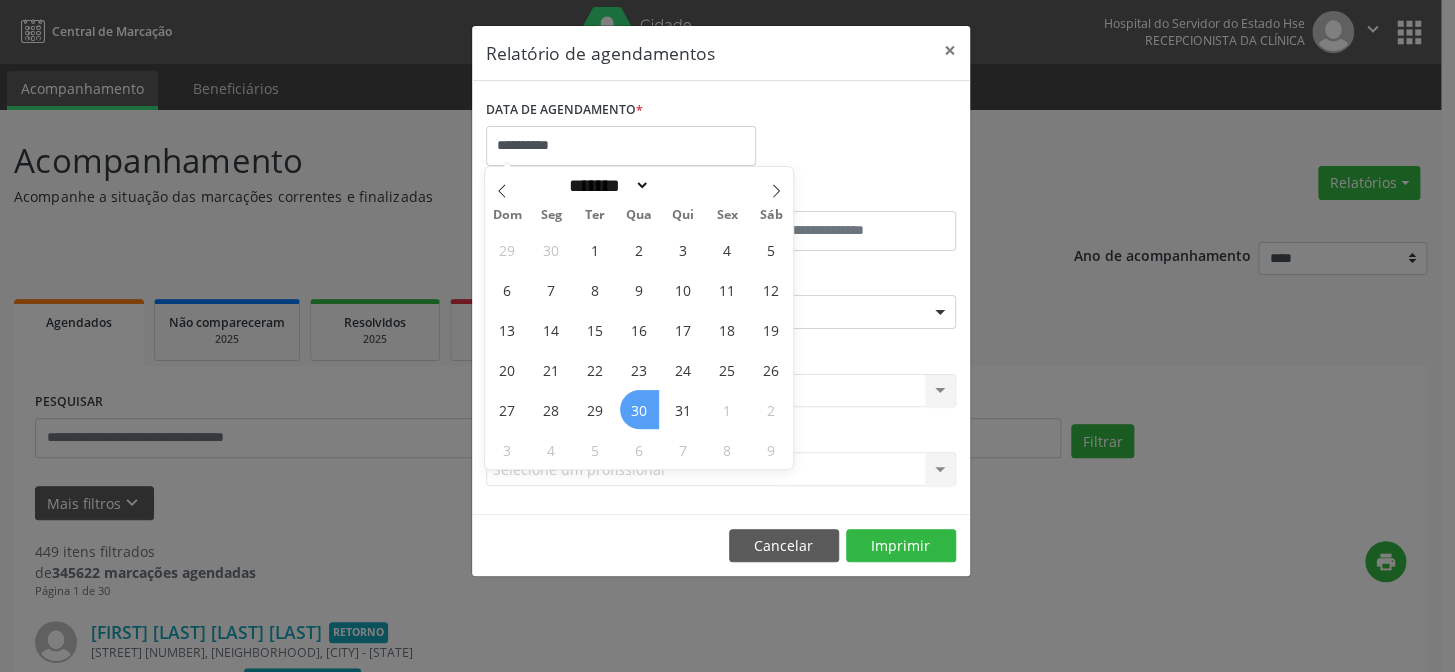 click on "30" at bounding box center [639, 409] 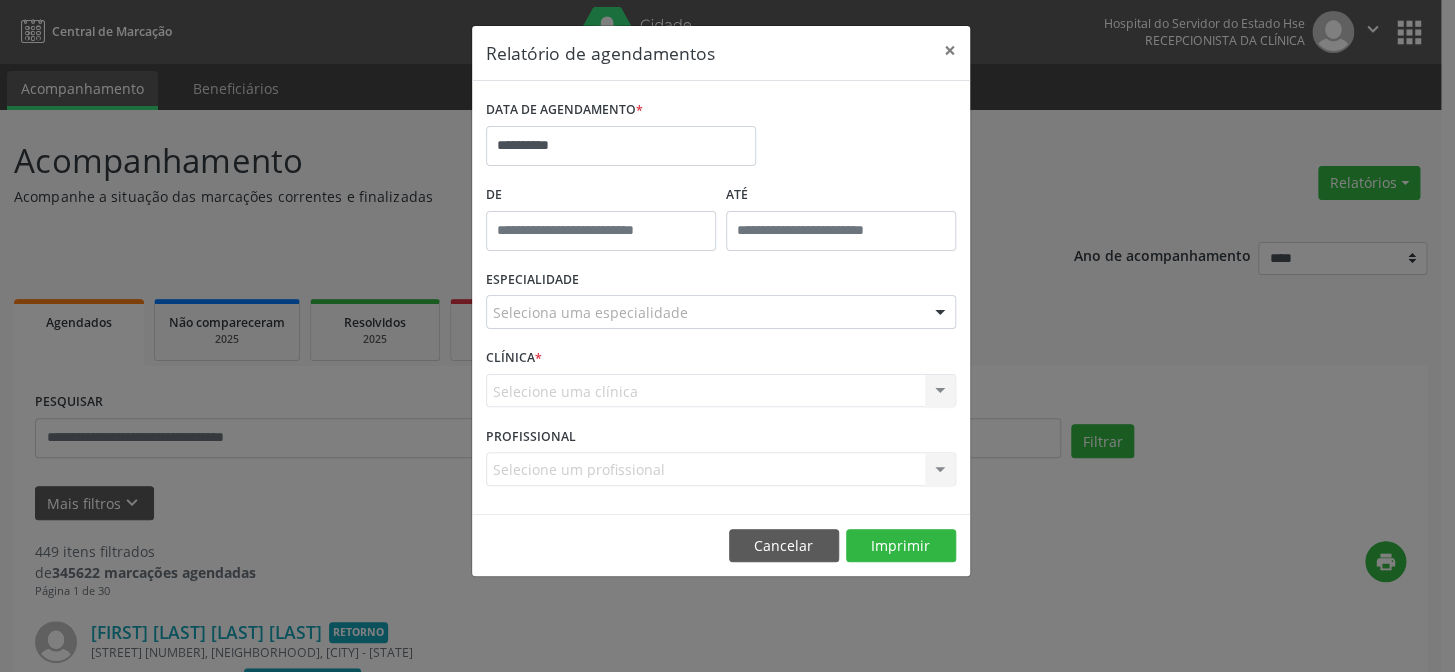click on "CLÍNICA
*
Selecione uma clínica
Hse
Nenhum resultado encontrado para: "   "
Não há nenhuma opção para ser exibida." at bounding box center [721, 382] 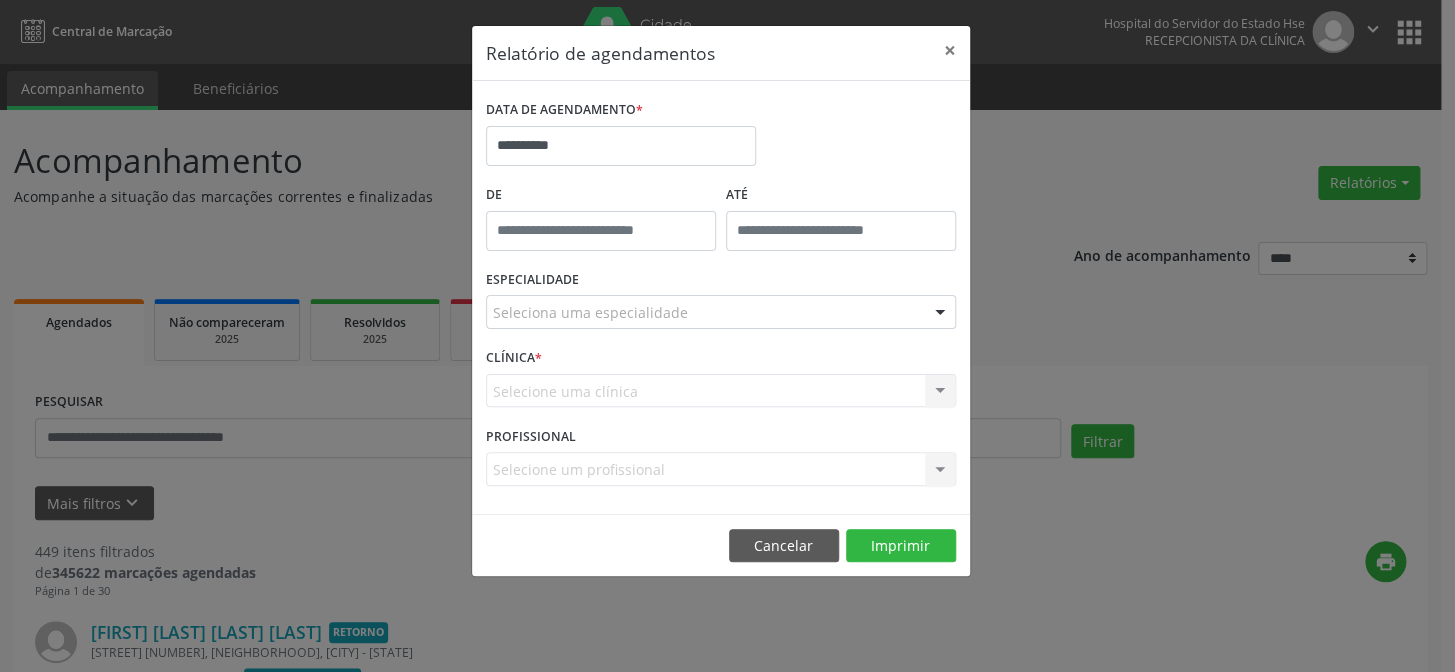 click on "Seleciona uma especialidade" at bounding box center [721, 312] 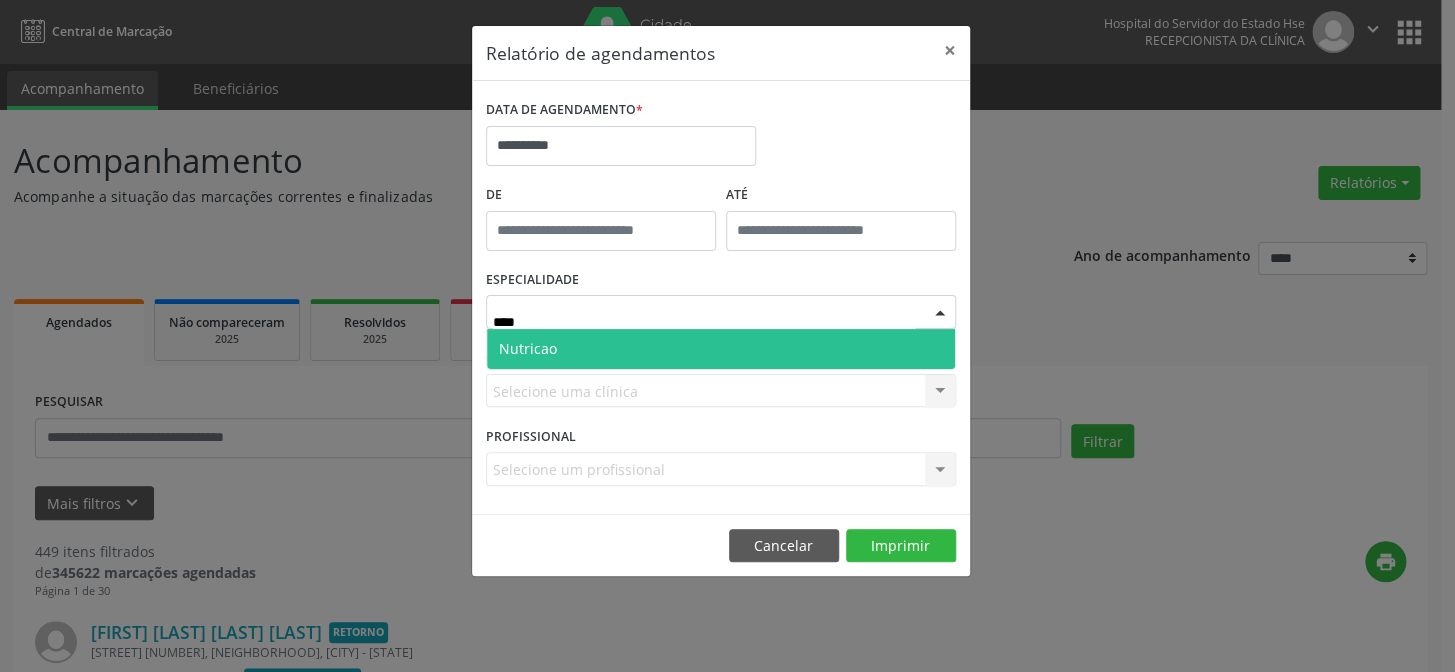 type on "*****" 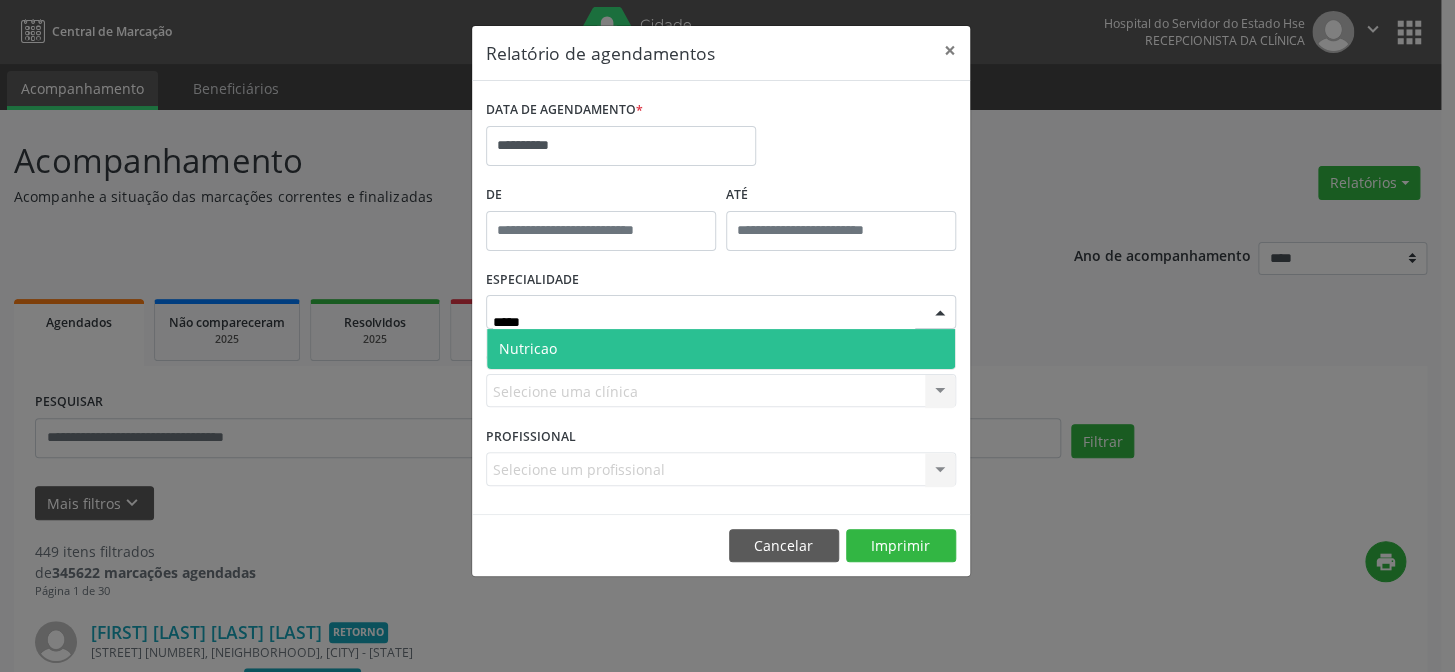 drag, startPoint x: 661, startPoint y: 328, endPoint x: 665, endPoint y: 345, distance: 17.464249 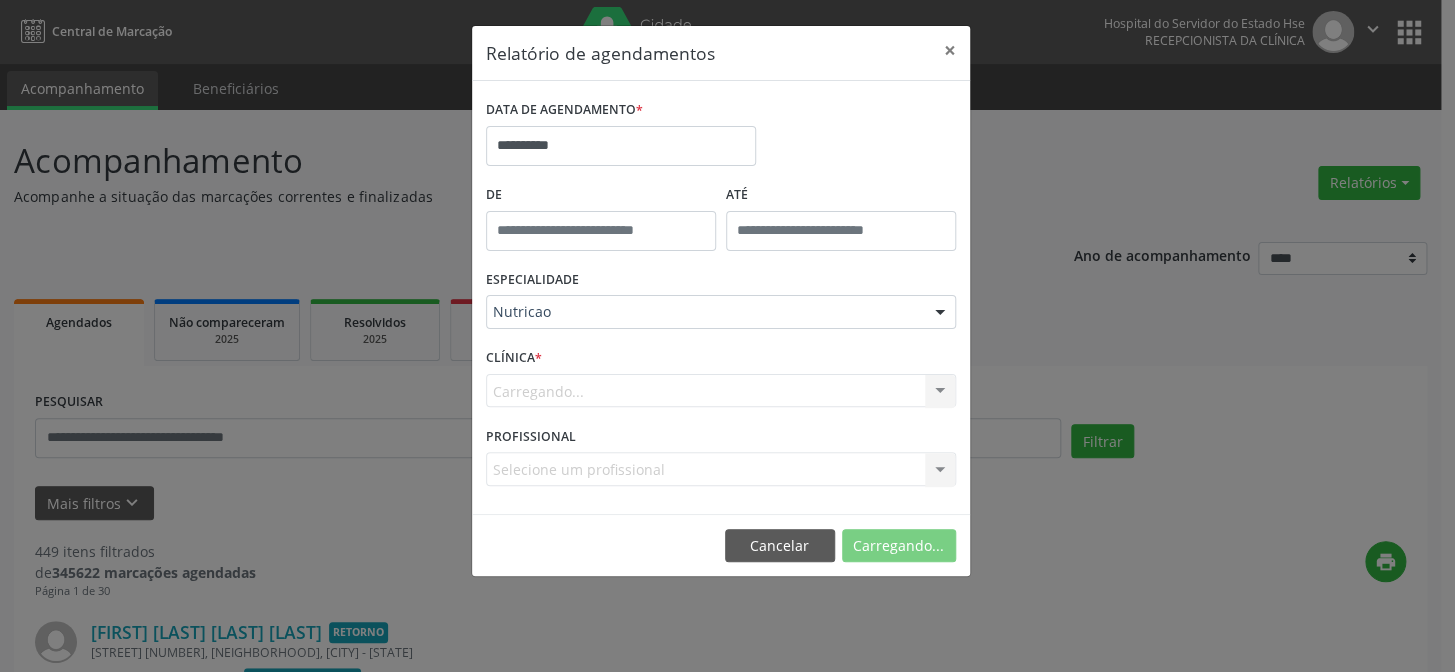 click on "CLÍNICA
*
Carregando...
Hse
Nenhum resultado encontrado para: "   "
Não há nenhuma opção para ser exibida." at bounding box center (721, 382) 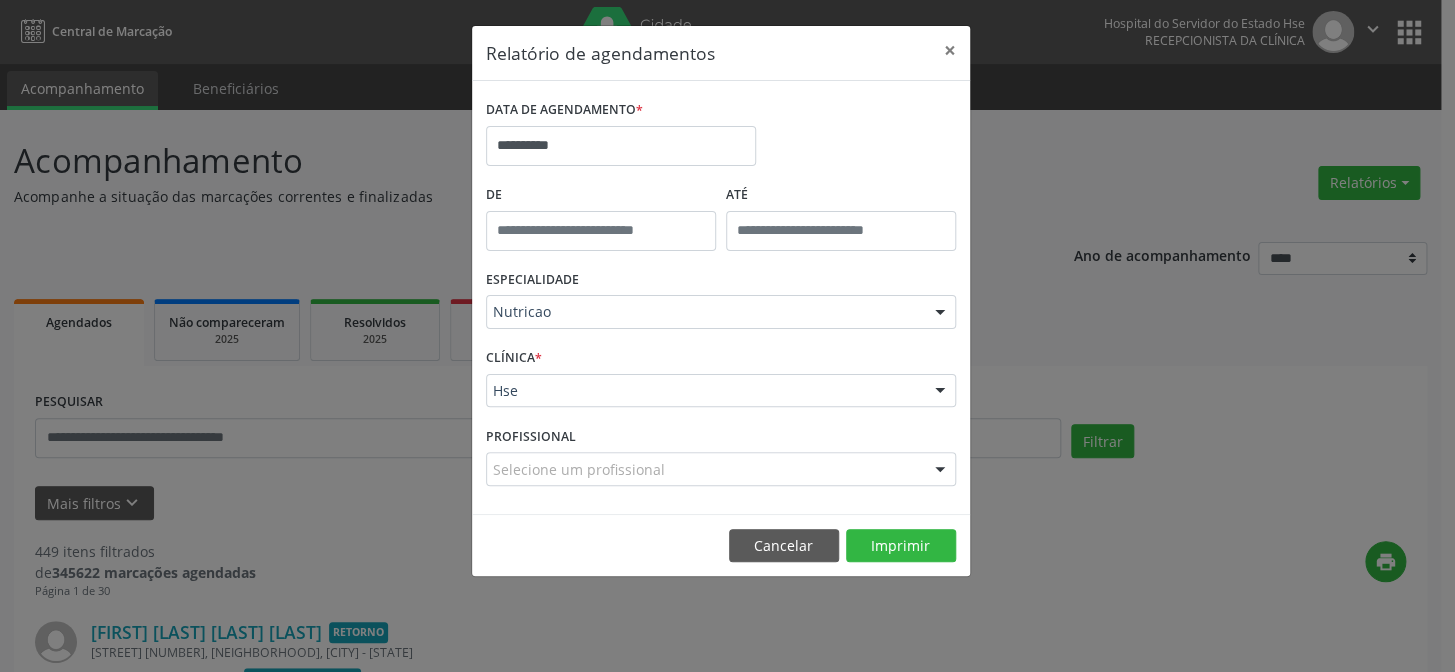 click on "Selecione um profissional" at bounding box center [721, 469] 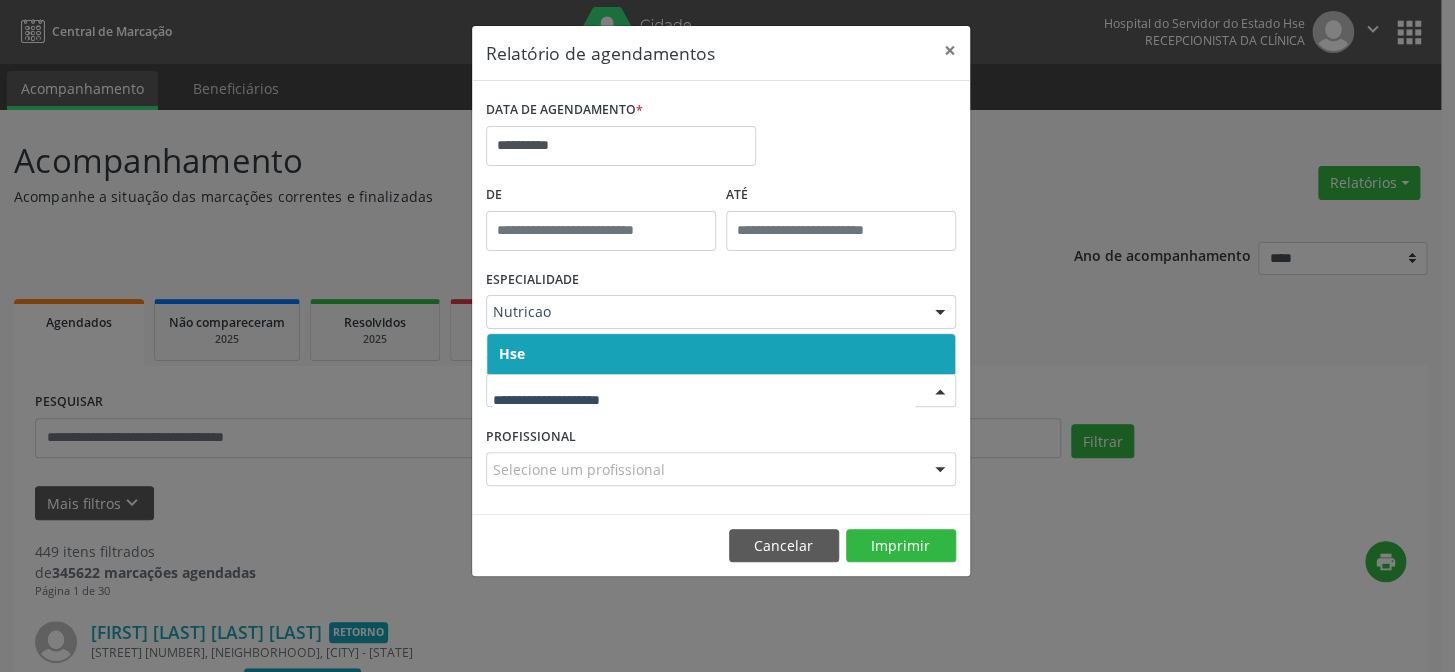 click on "Hse" at bounding box center (721, 354) 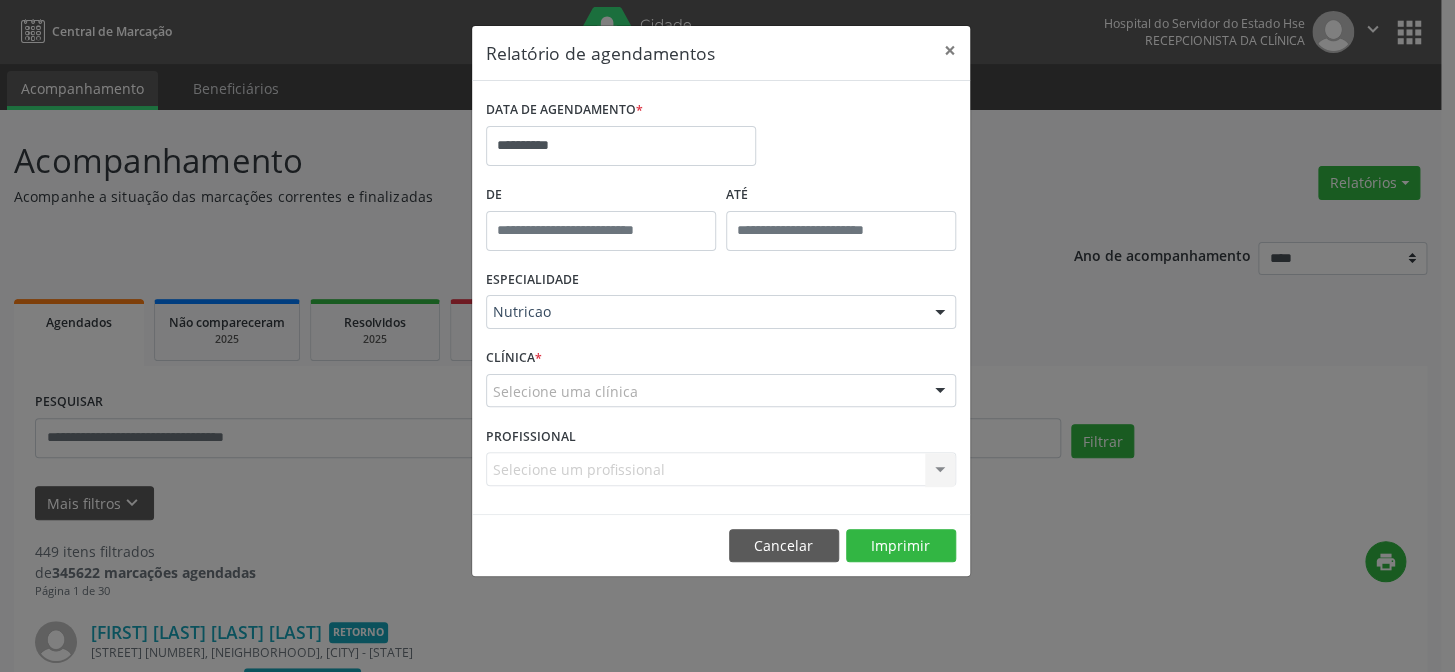 click on "Selecione uma clínica" at bounding box center [721, 391] 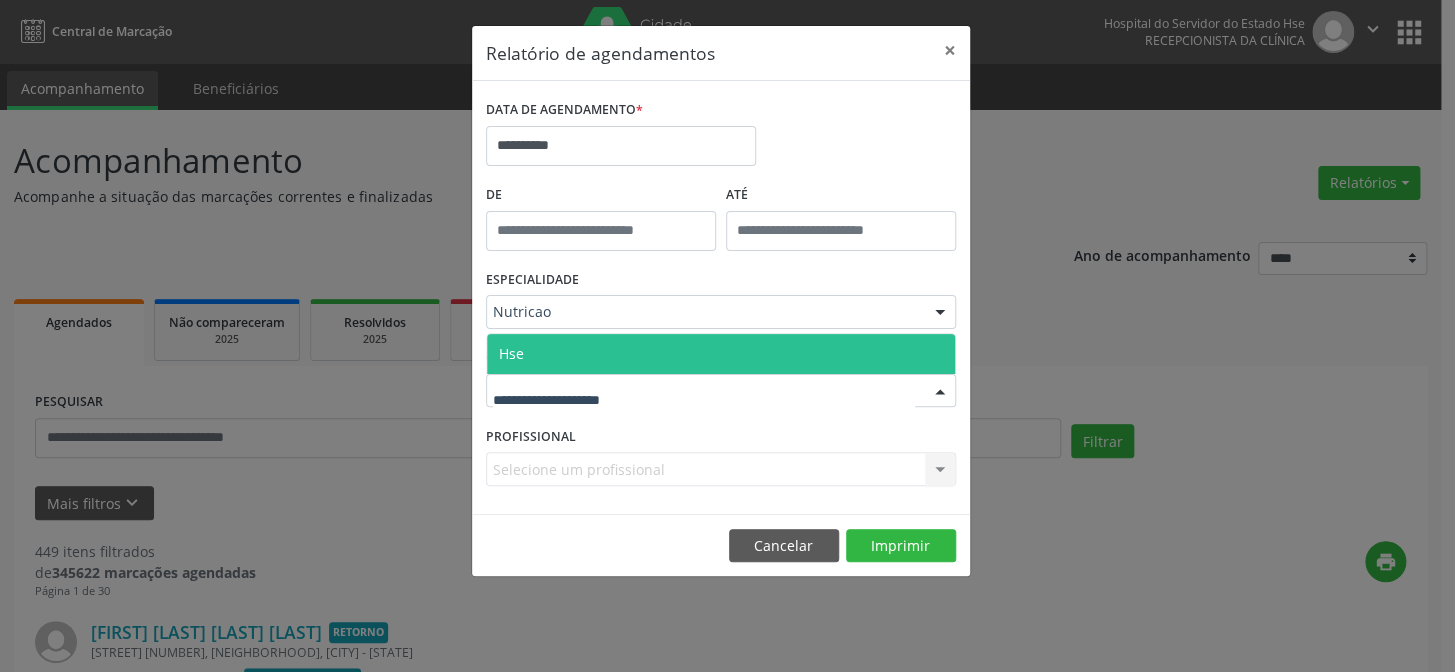 click on "Hse" at bounding box center [721, 354] 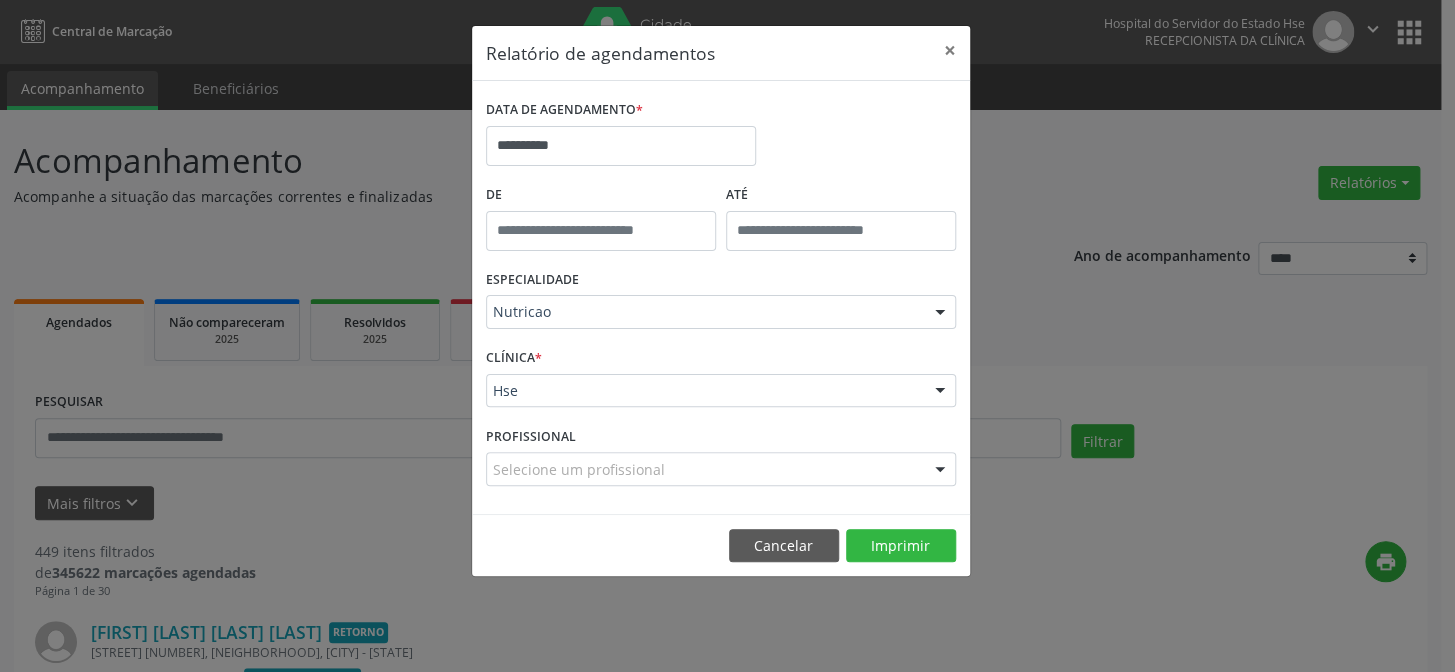 click on "Selecione um profissional" at bounding box center [721, 469] 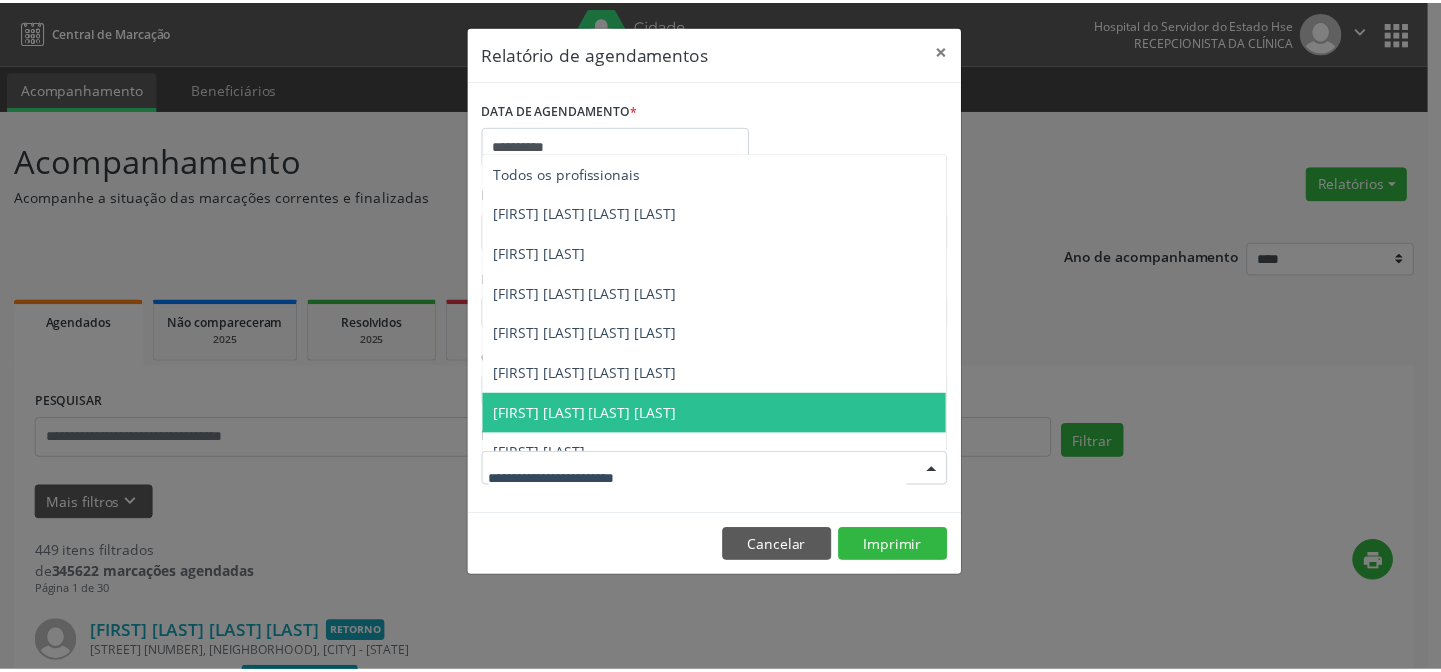 scroll, scrollTop: 20, scrollLeft: 0, axis: vertical 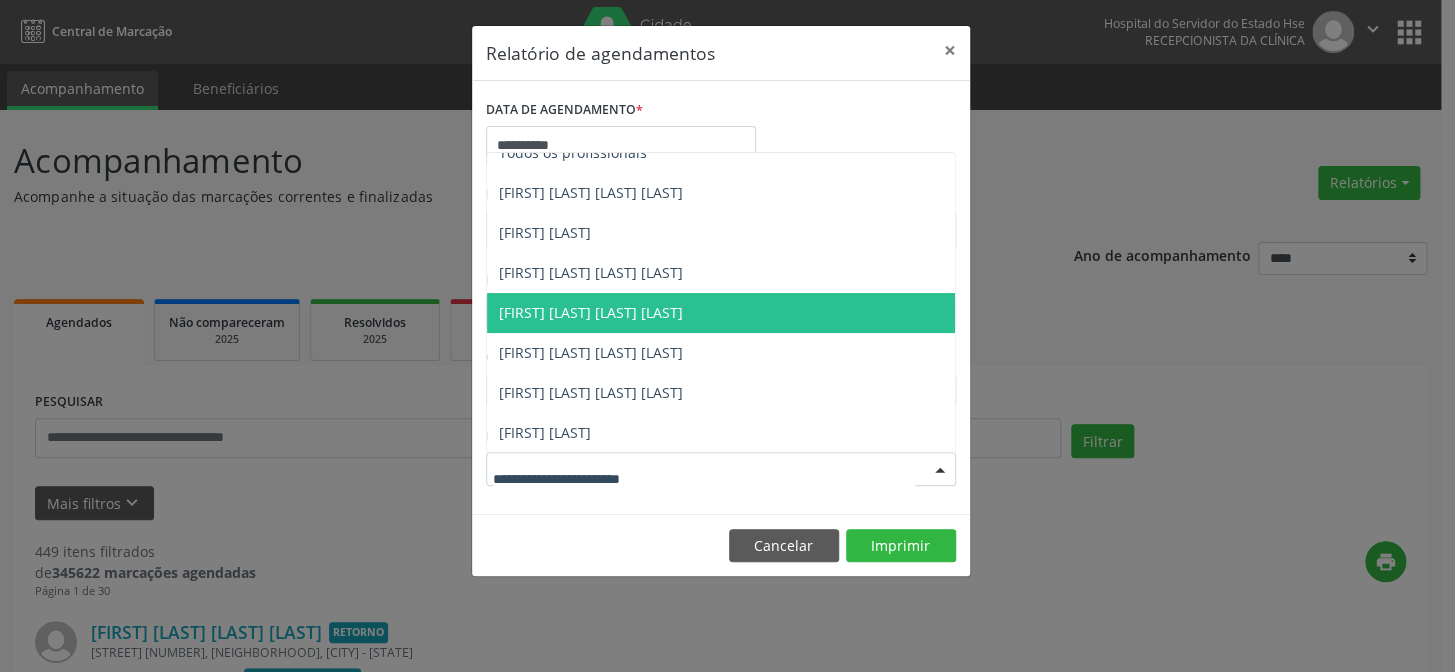 click on "Maria Auxiliadora Dias" at bounding box center [721, 313] 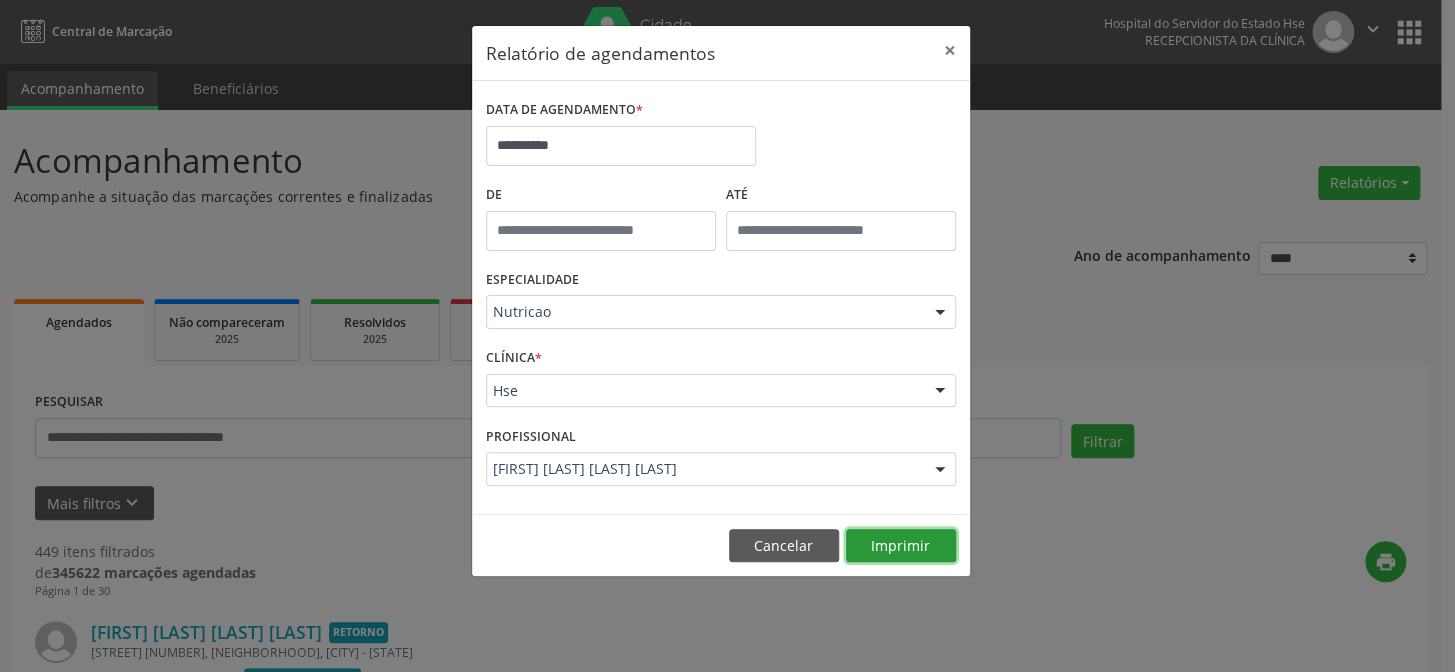 click on "Imprimir" at bounding box center [901, 546] 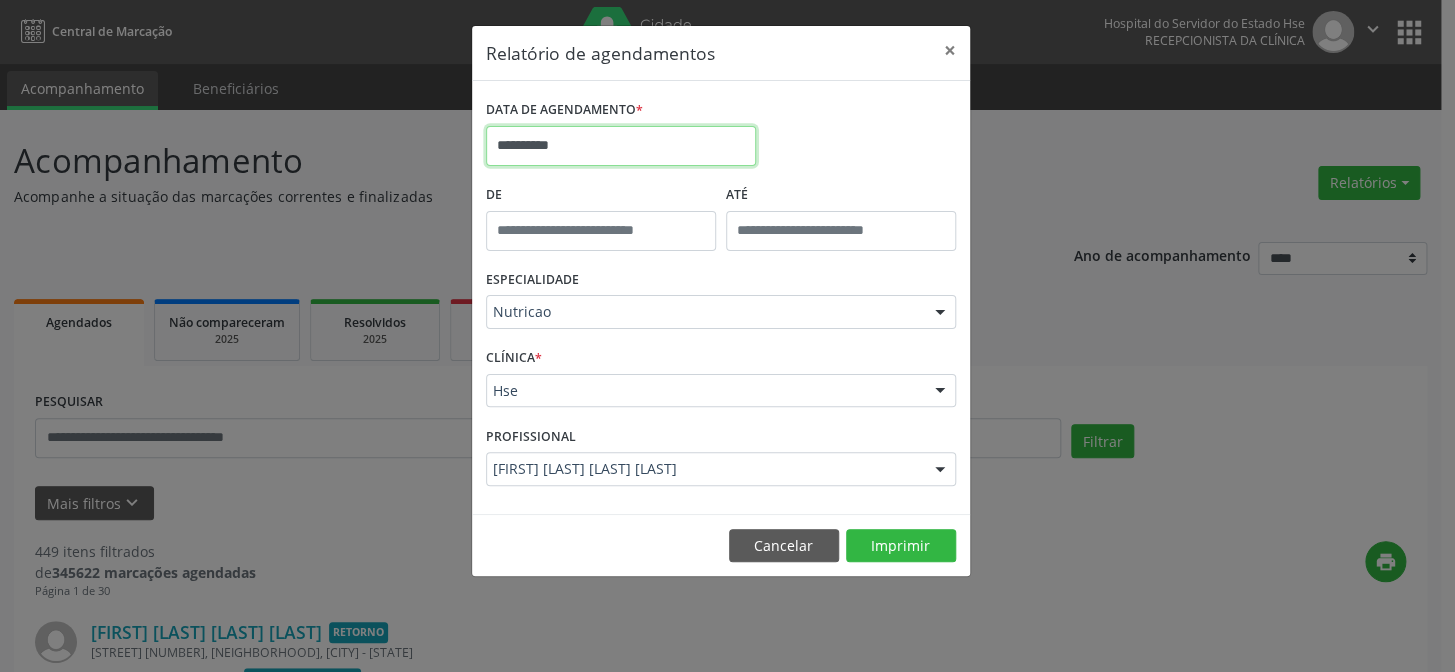 click on "**********" at bounding box center [621, 146] 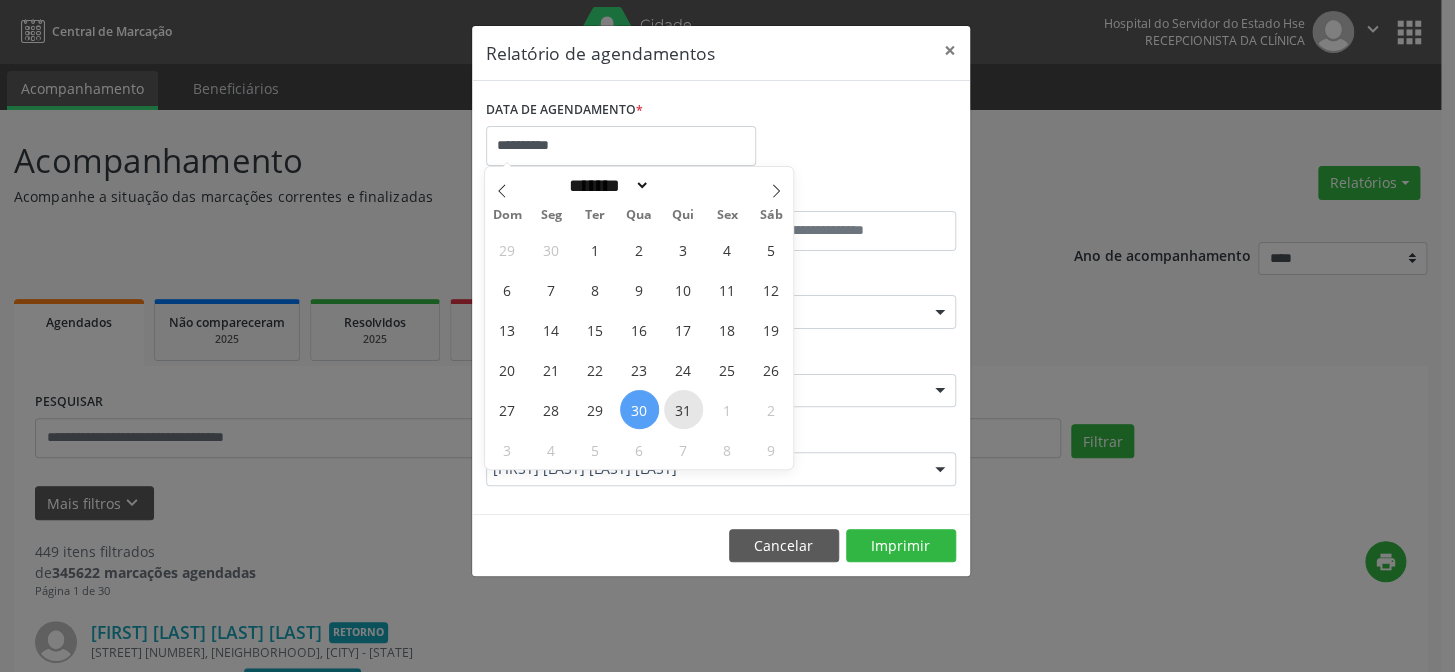 click on "31" at bounding box center (683, 409) 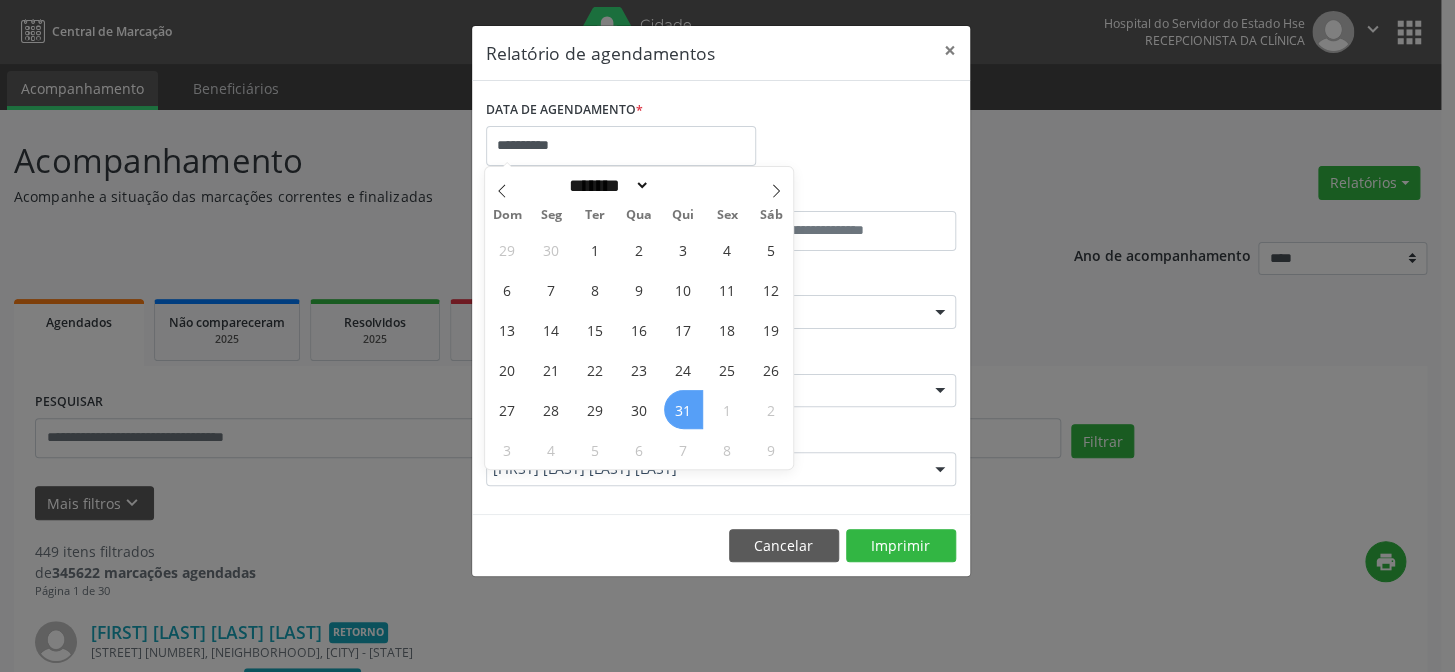 click on "31" at bounding box center [683, 409] 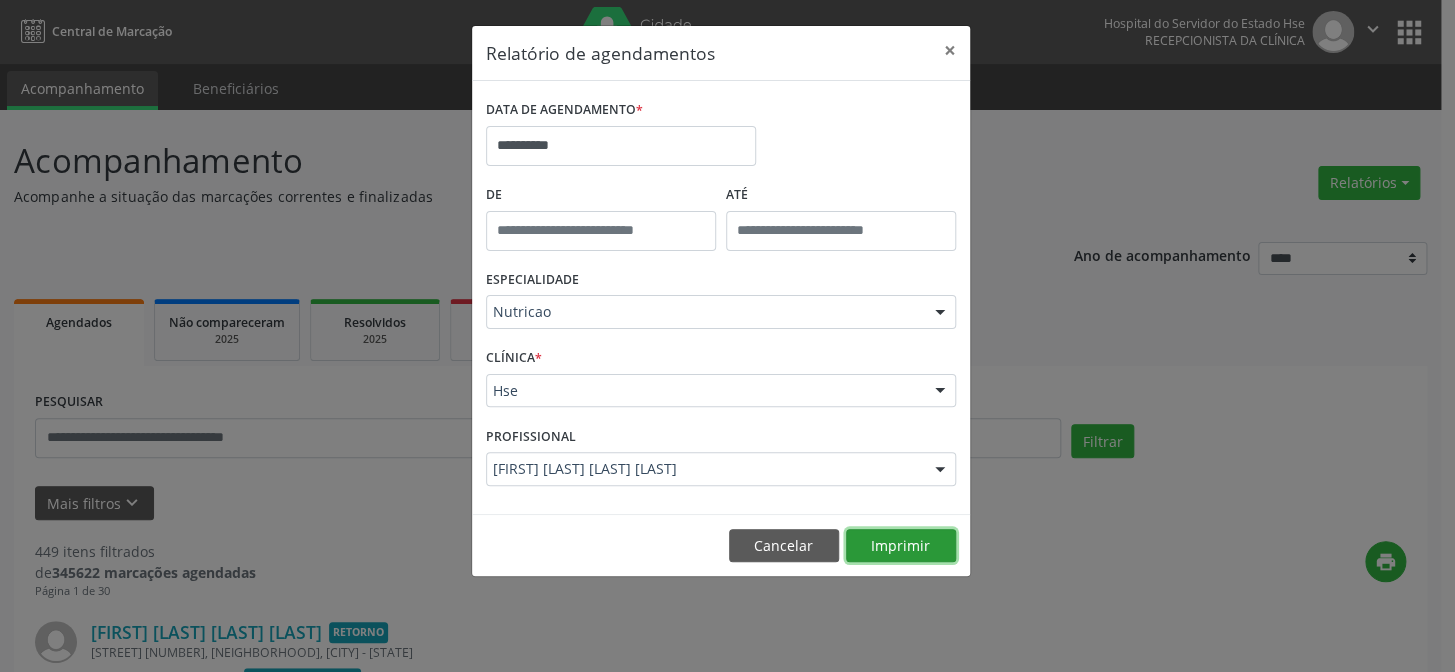 click on "Cancelar Imprimir" at bounding box center [721, 545] 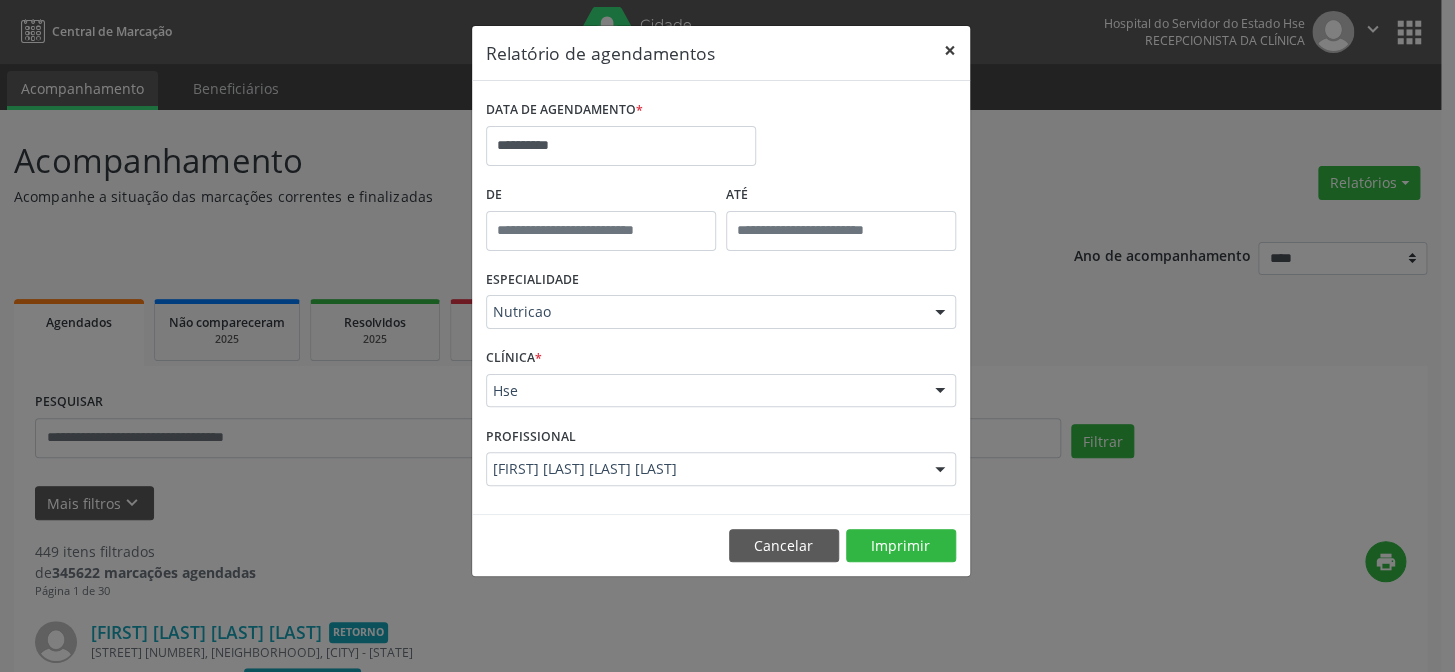 click on "×" at bounding box center [950, 50] 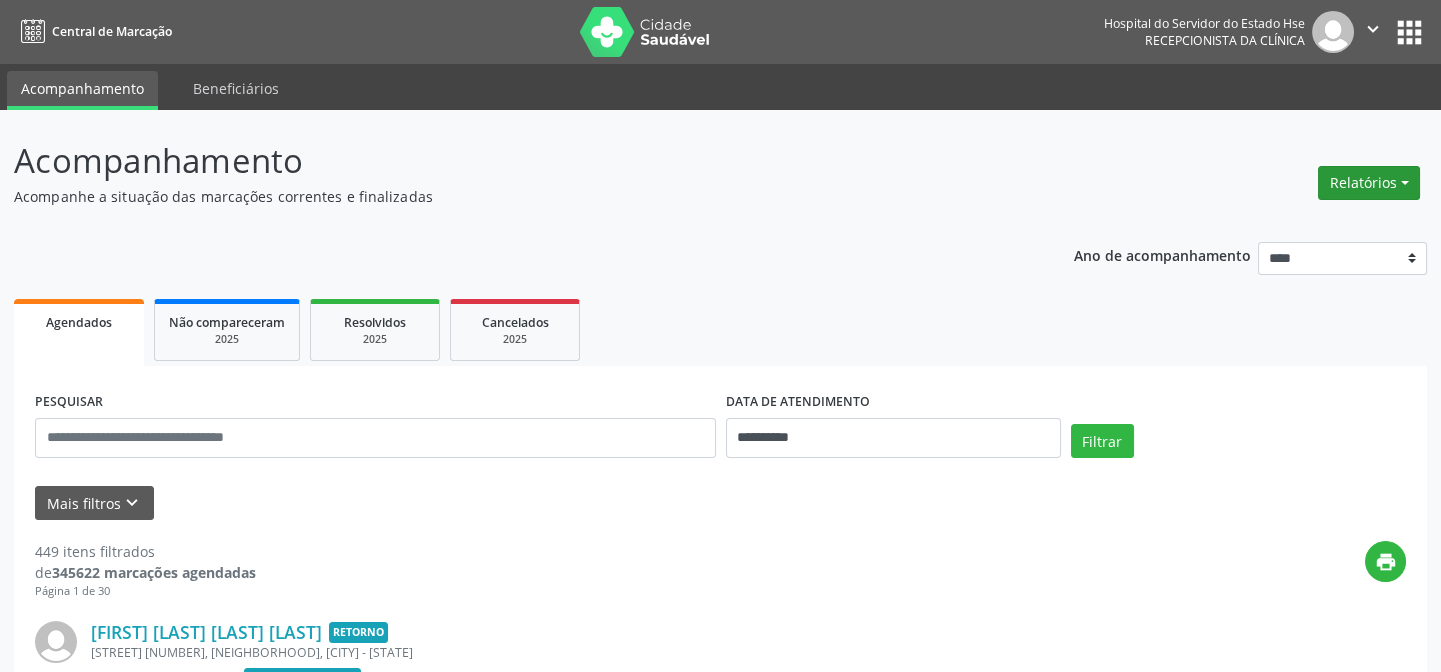 click on "Relatórios" at bounding box center (1369, 183) 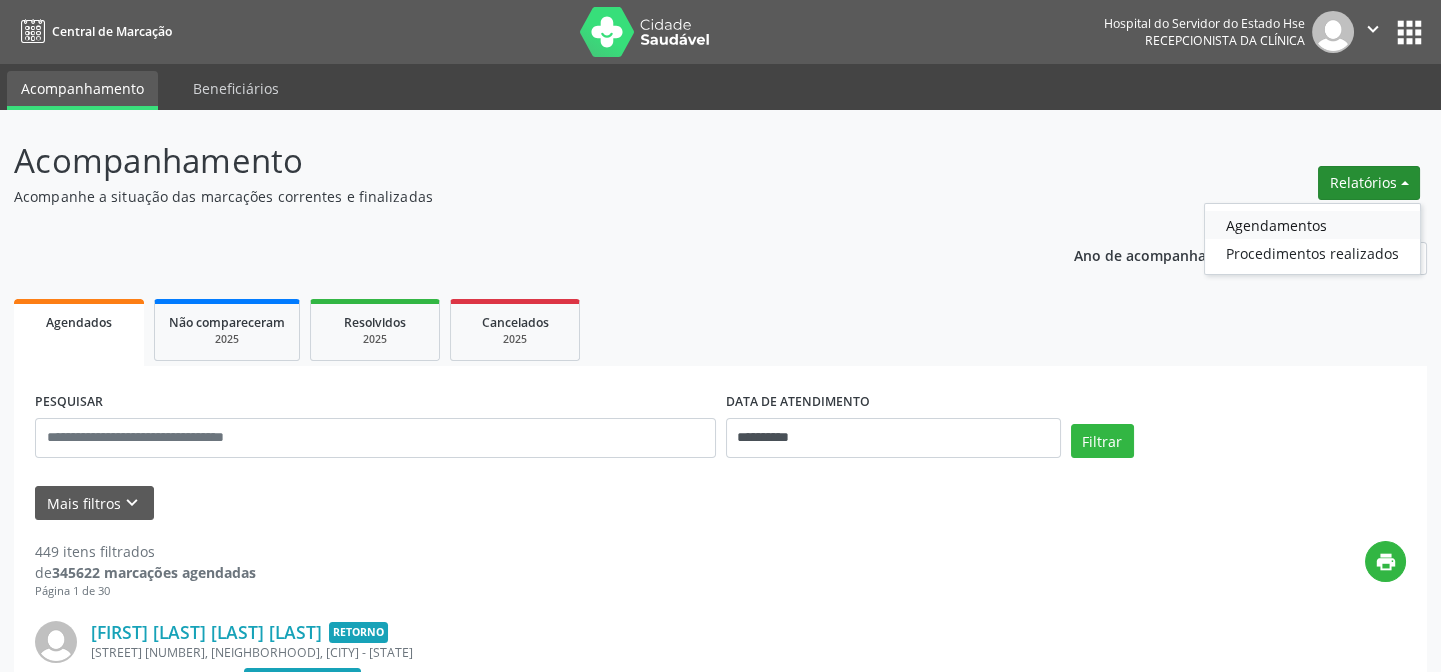 click on "Agendamentos" at bounding box center [1312, 225] 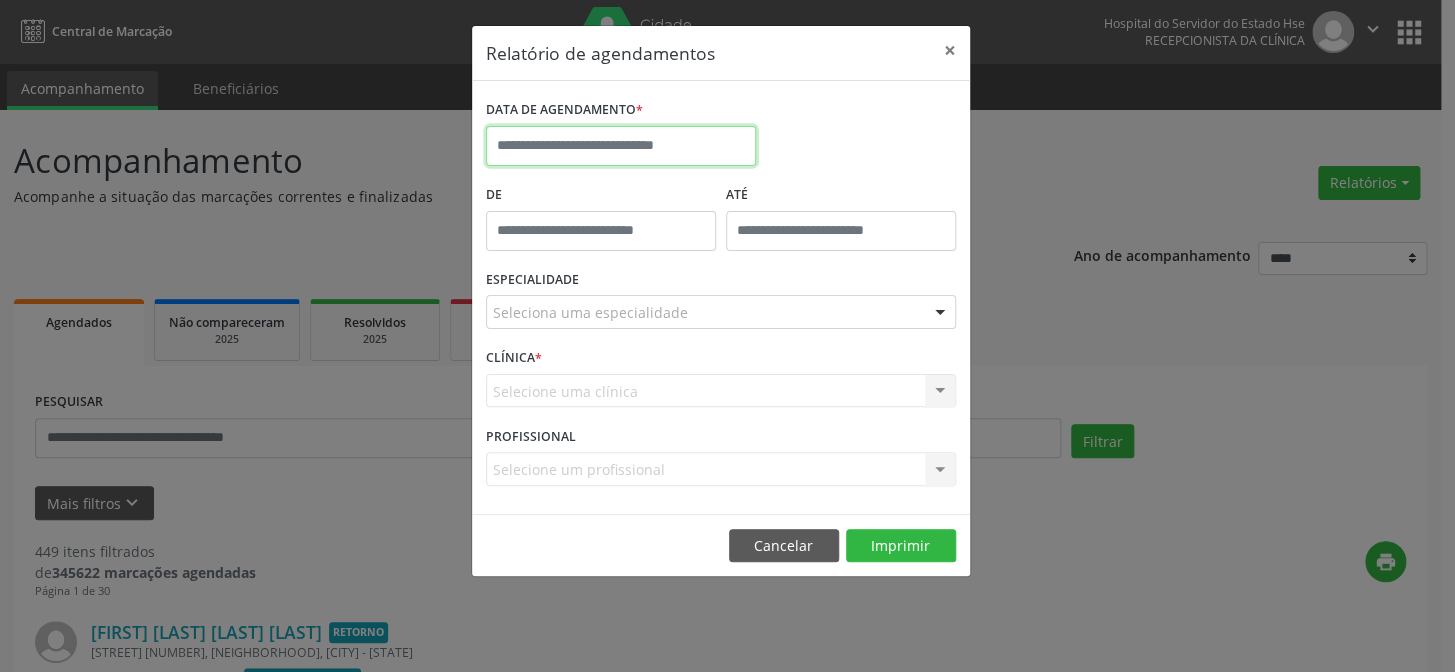 click at bounding box center [621, 146] 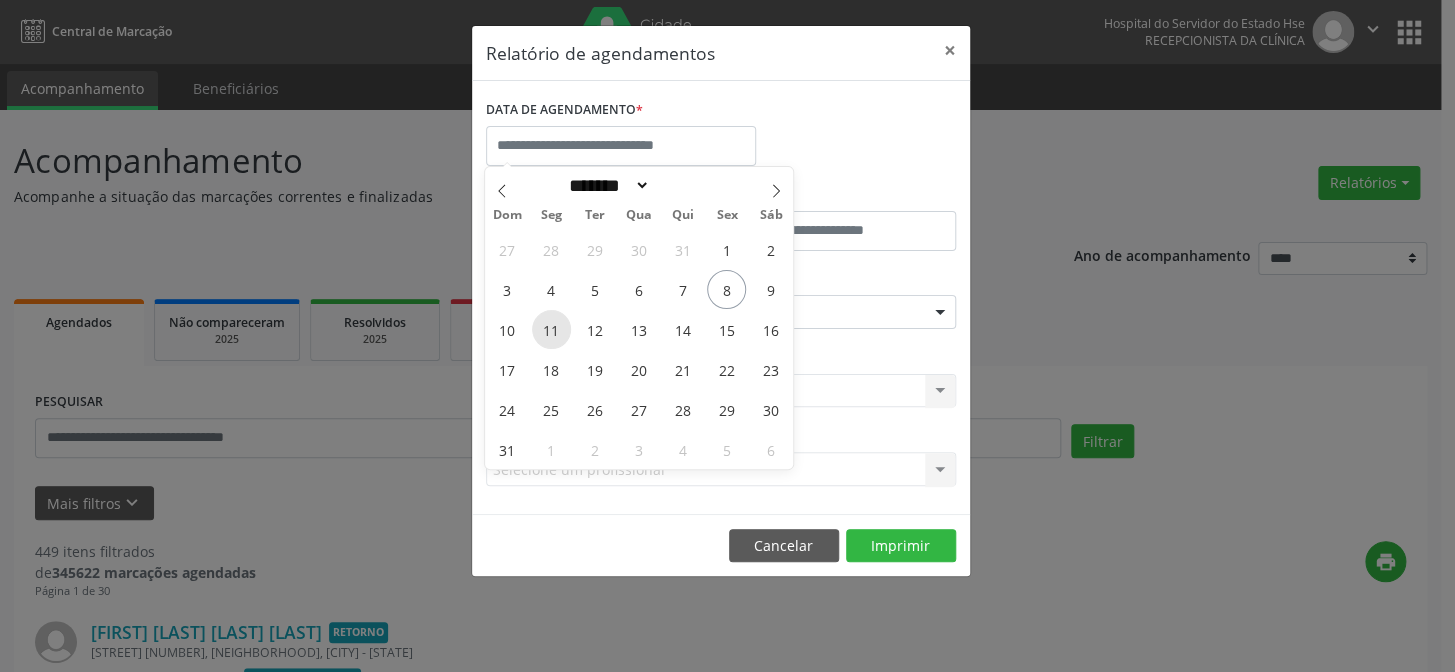 click on "11" at bounding box center [551, 329] 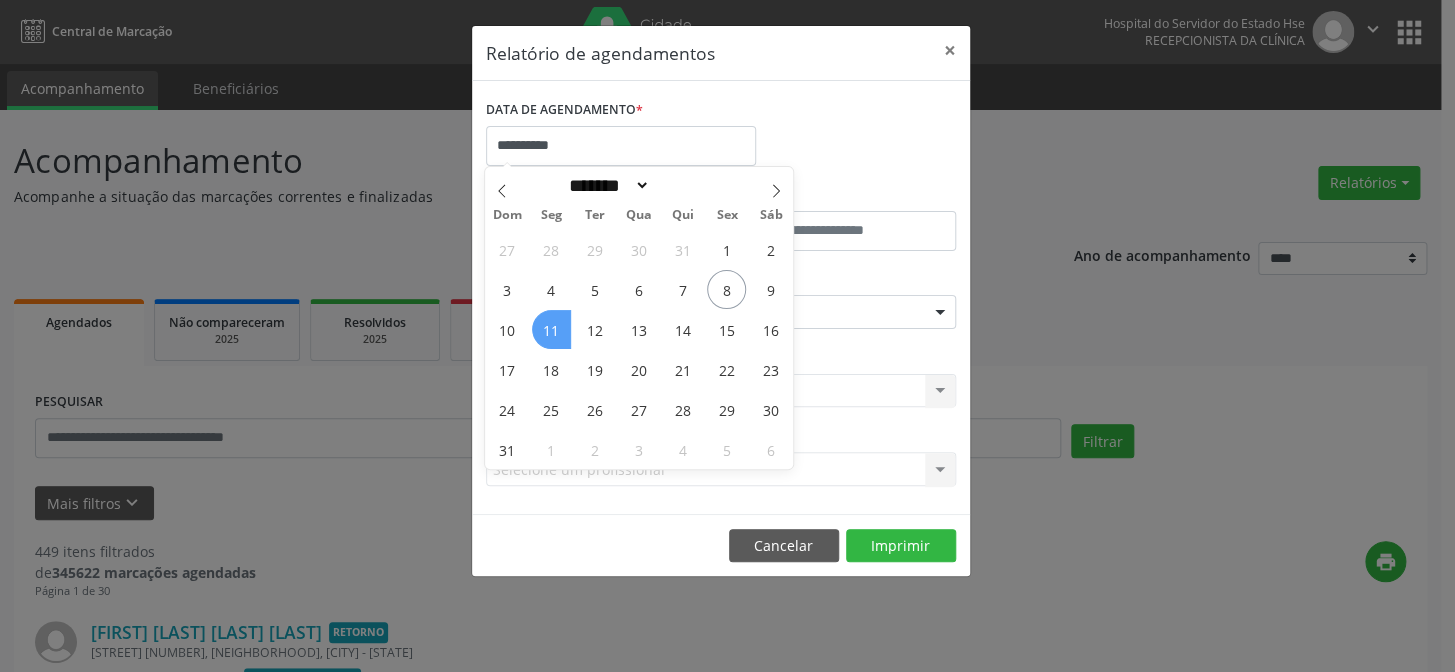 click on "11" at bounding box center (551, 329) 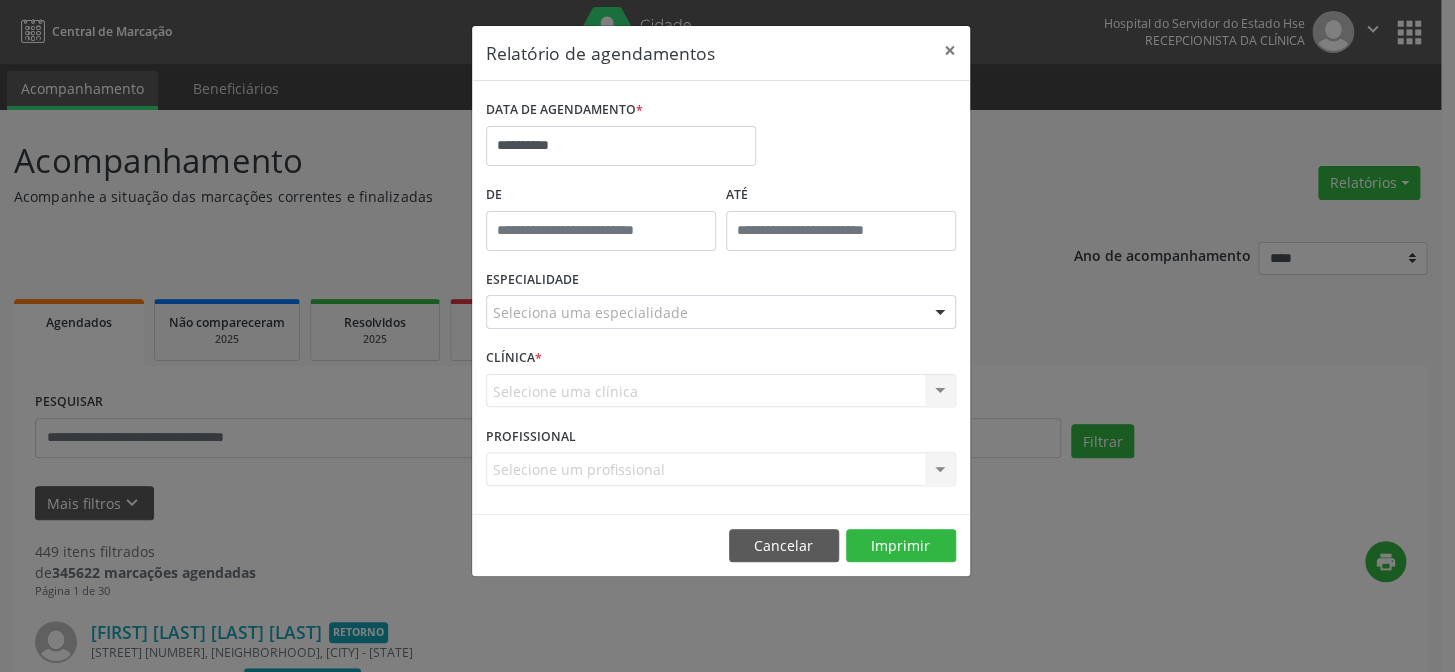 type on "*****" 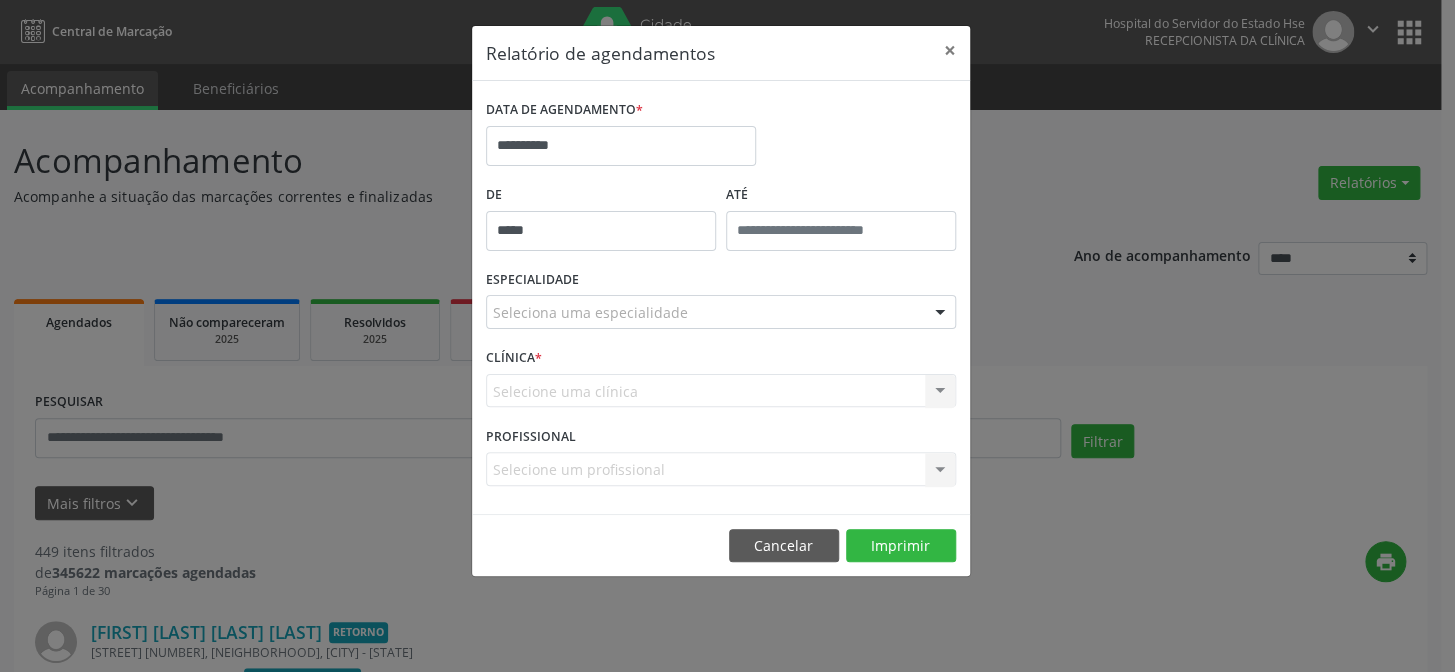 click on "*****" at bounding box center (601, 231) 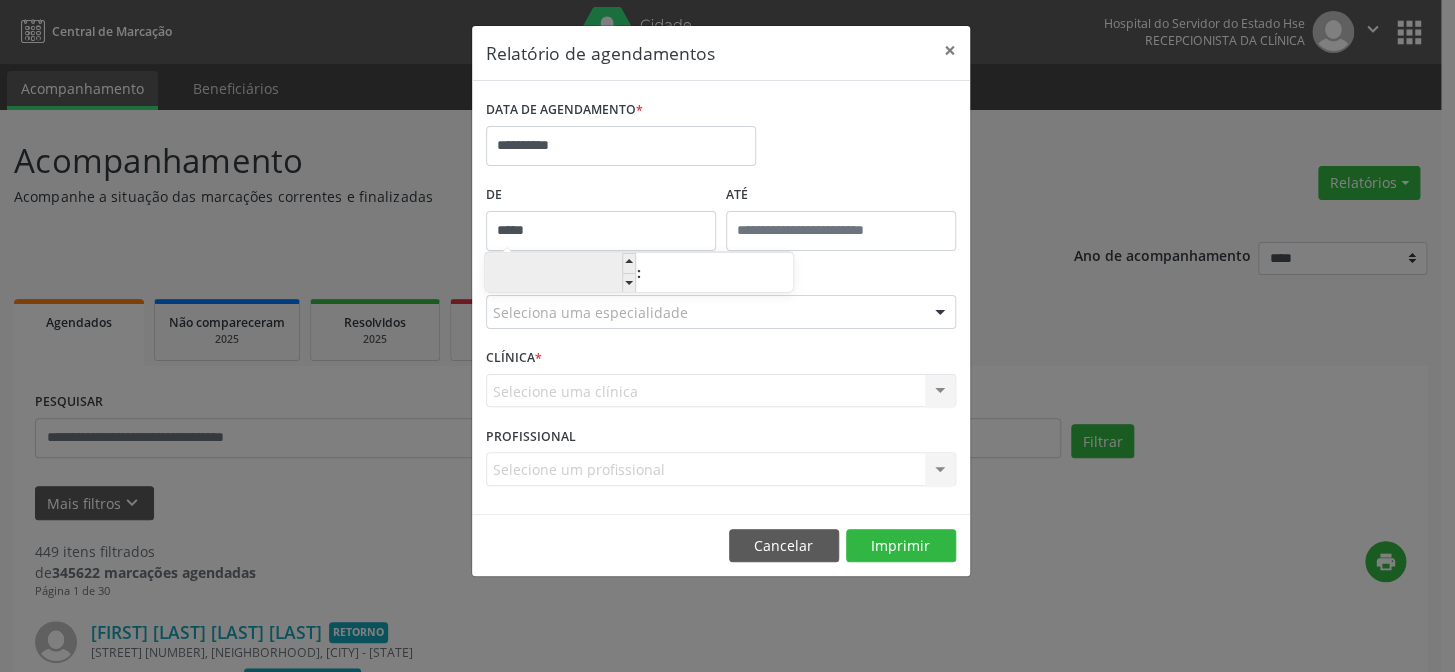 click on "**" at bounding box center (560, 274) 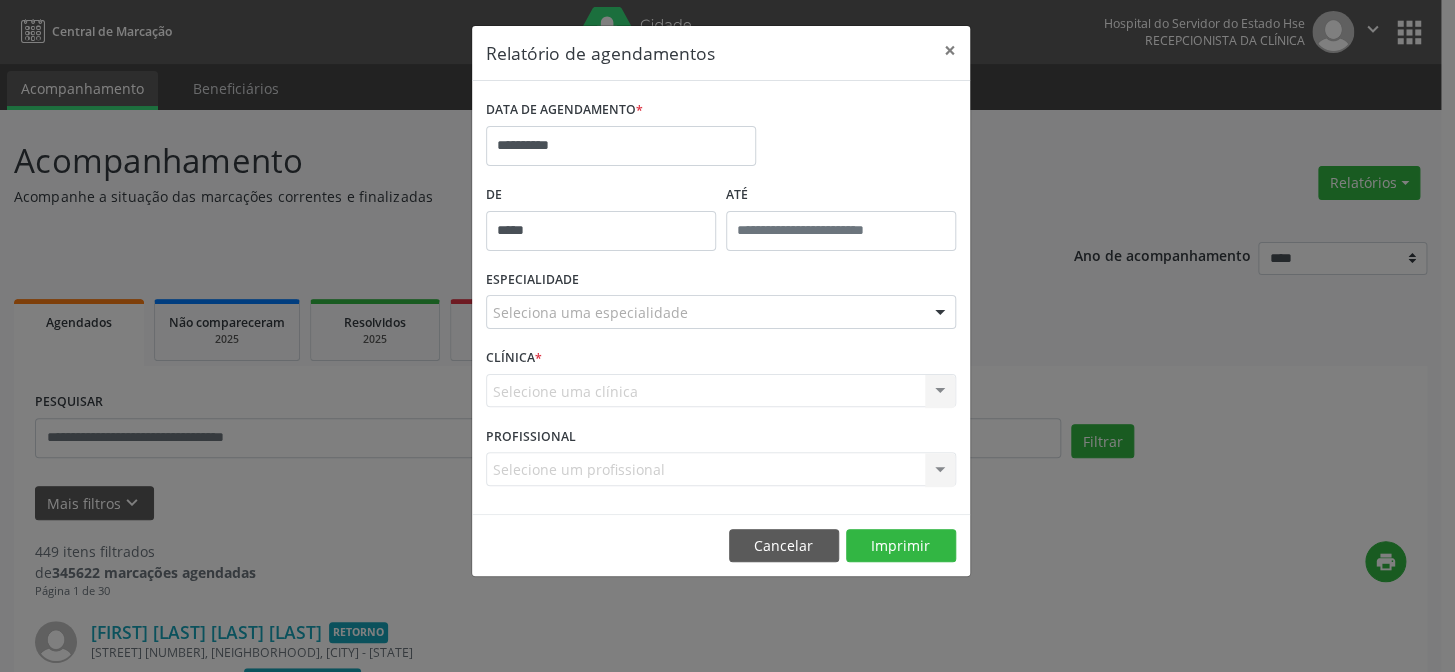 click on "**********" at bounding box center [727, 336] 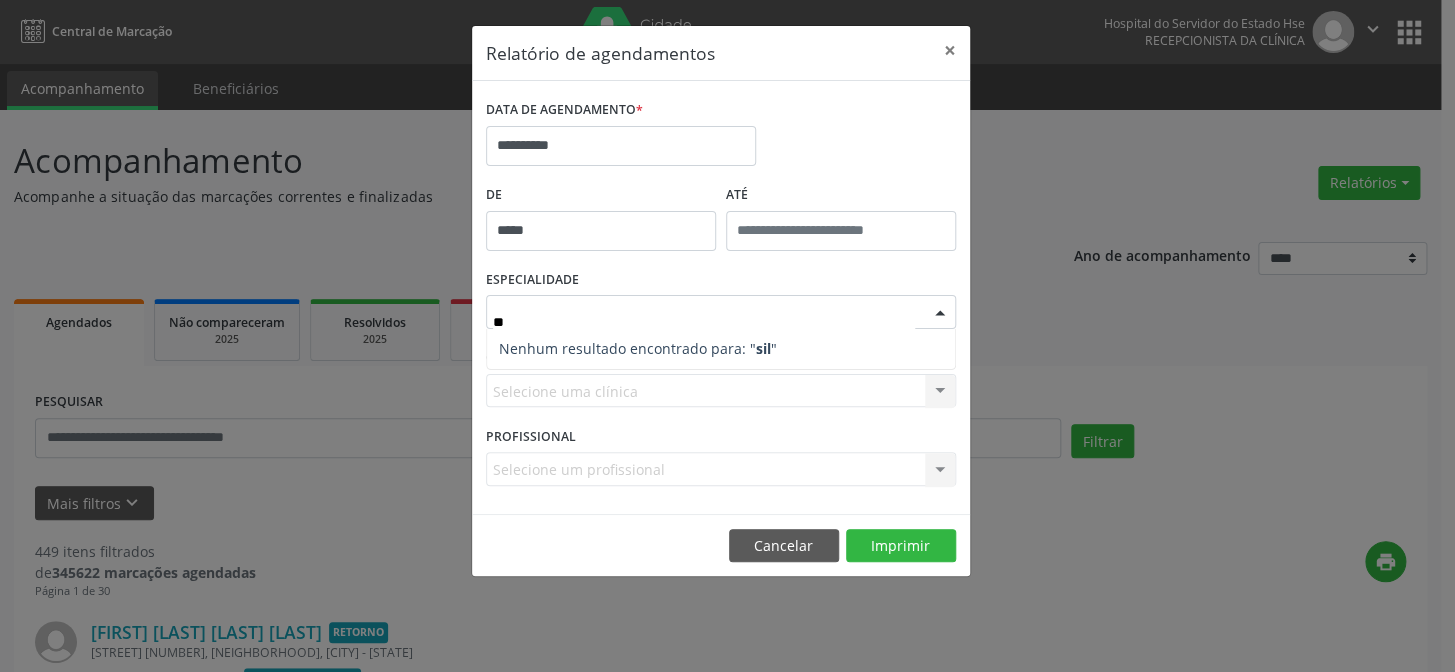 type on "*" 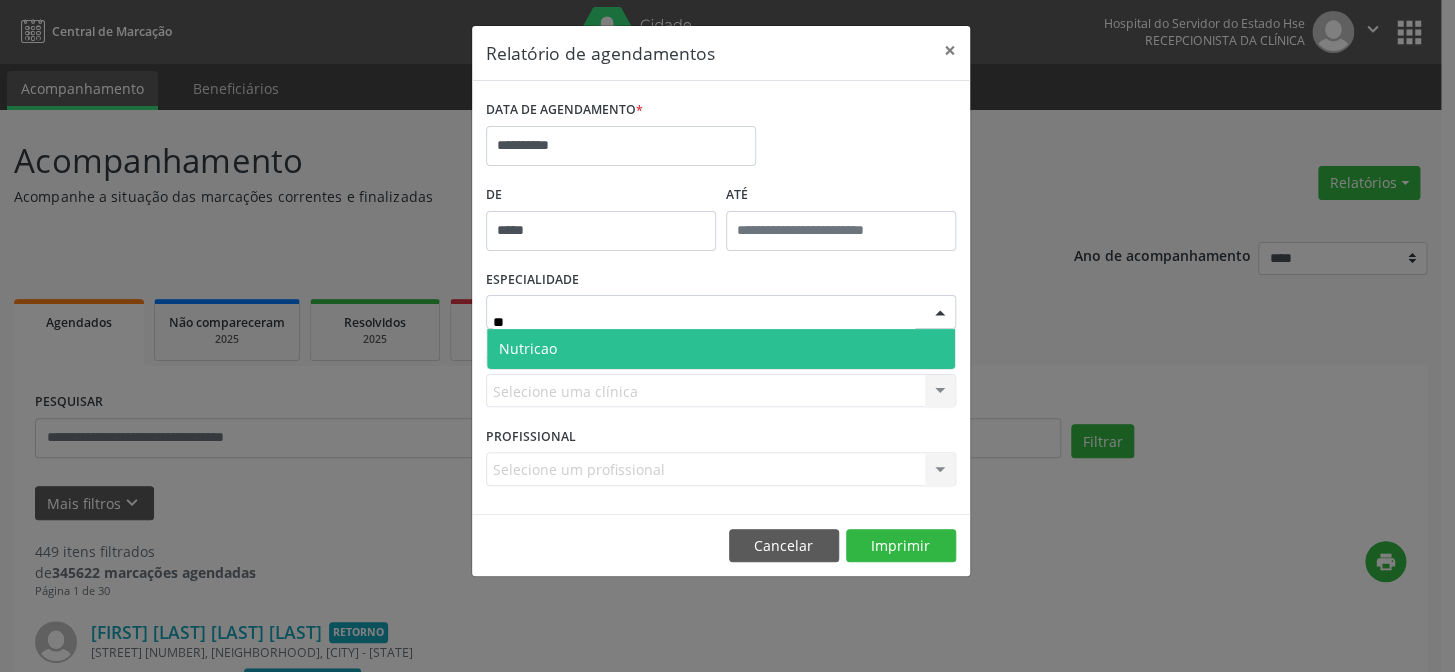 click on "Nutricao" at bounding box center [721, 349] 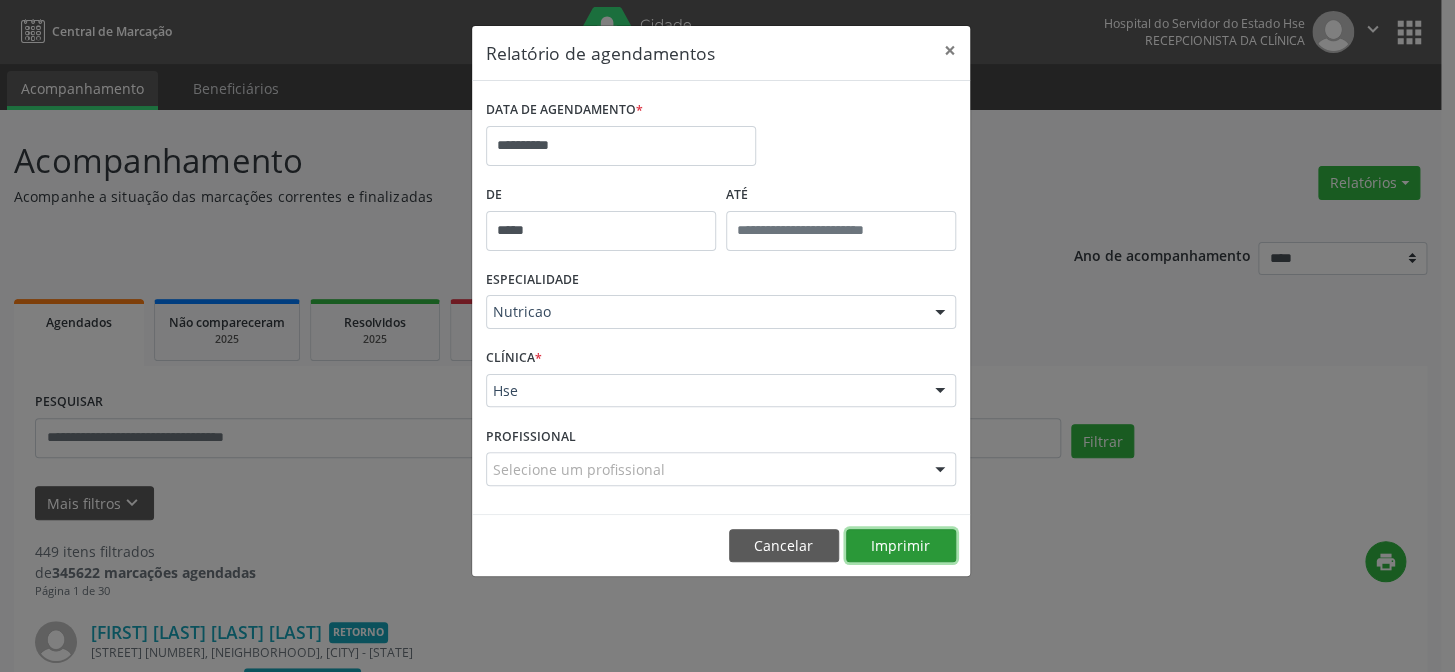 click on "Imprimir" at bounding box center (901, 546) 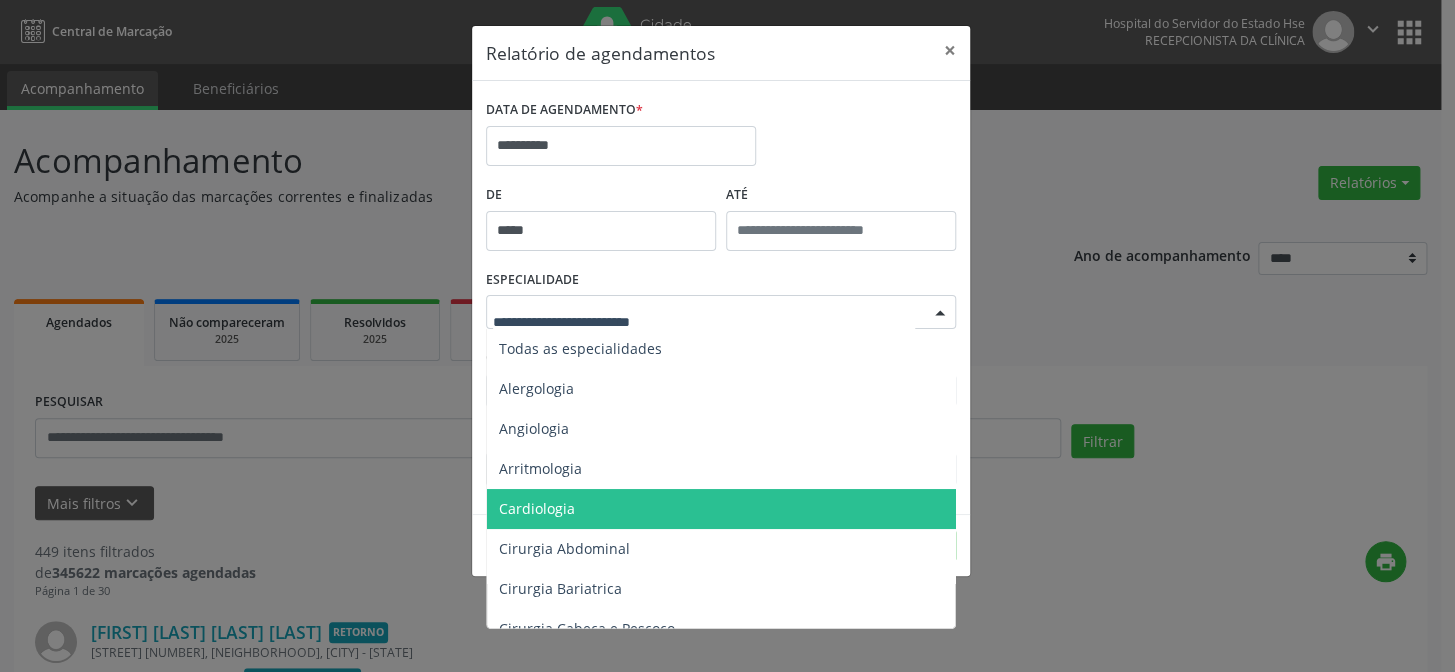click on "Cardiologia" at bounding box center (722, 509) 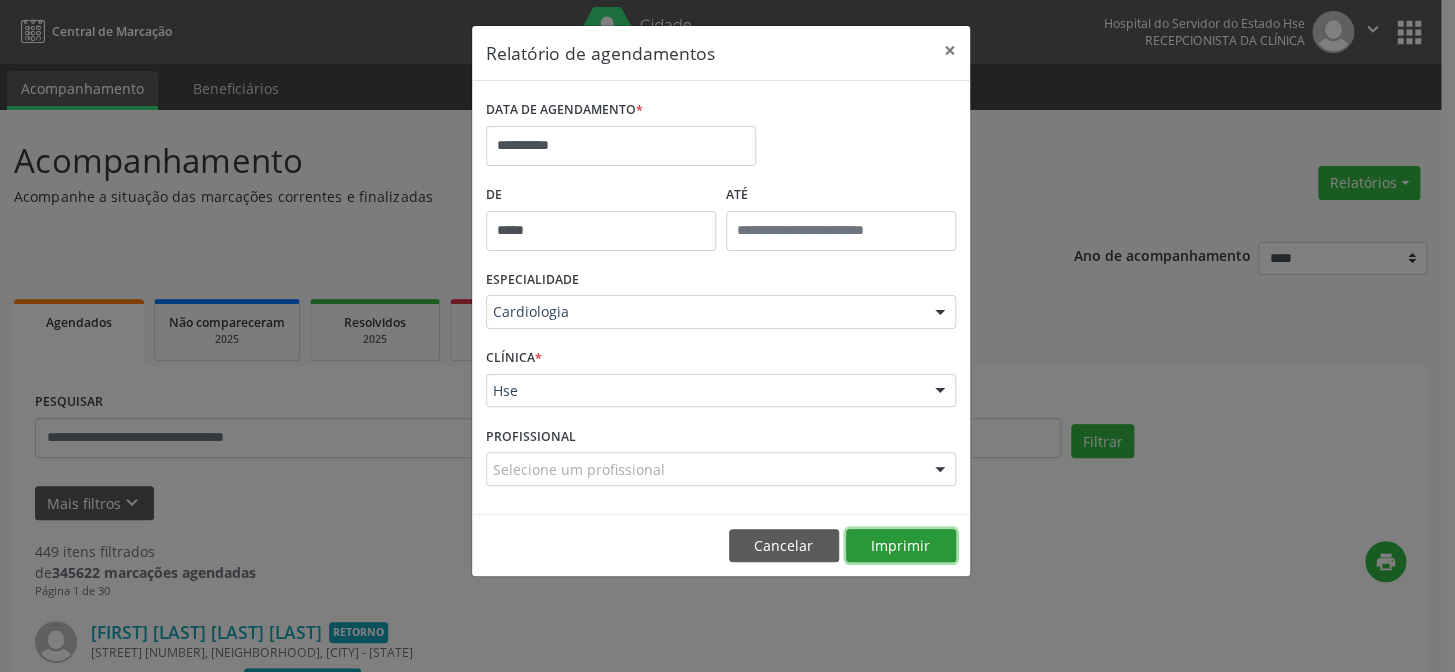click on "Imprimir" at bounding box center (901, 546) 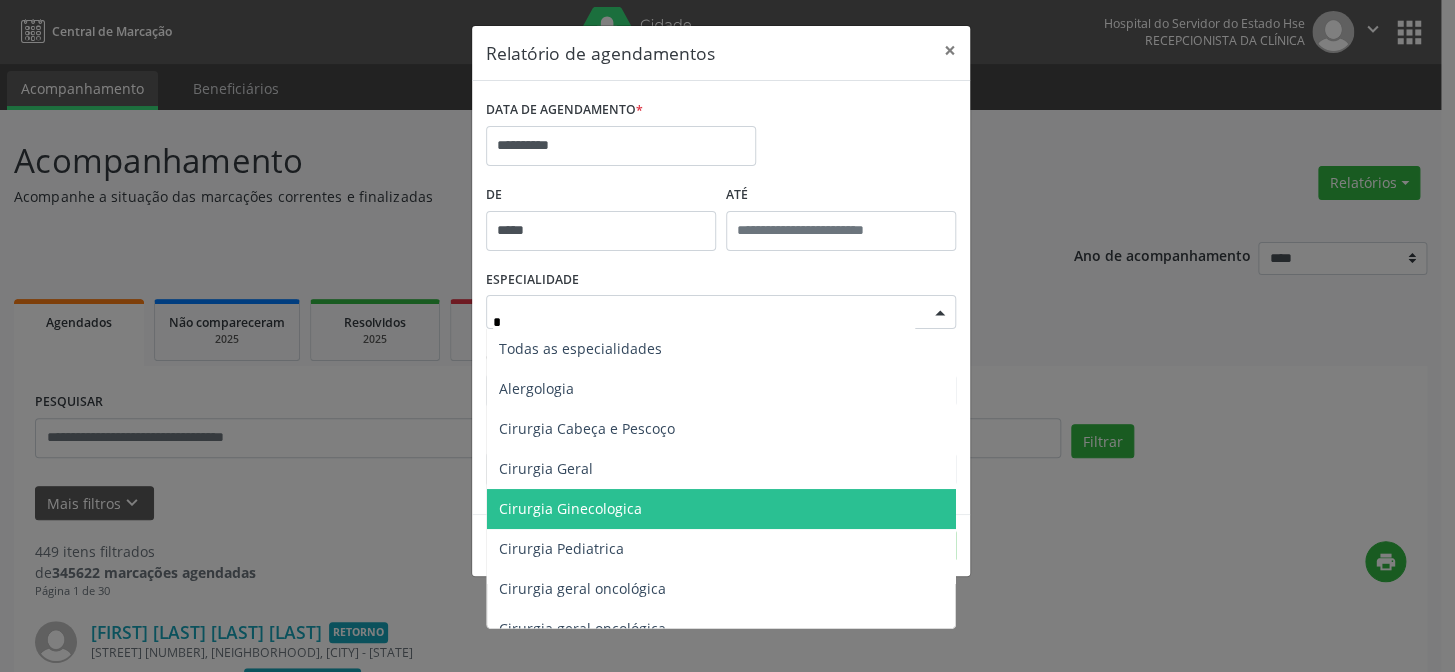 type on "**" 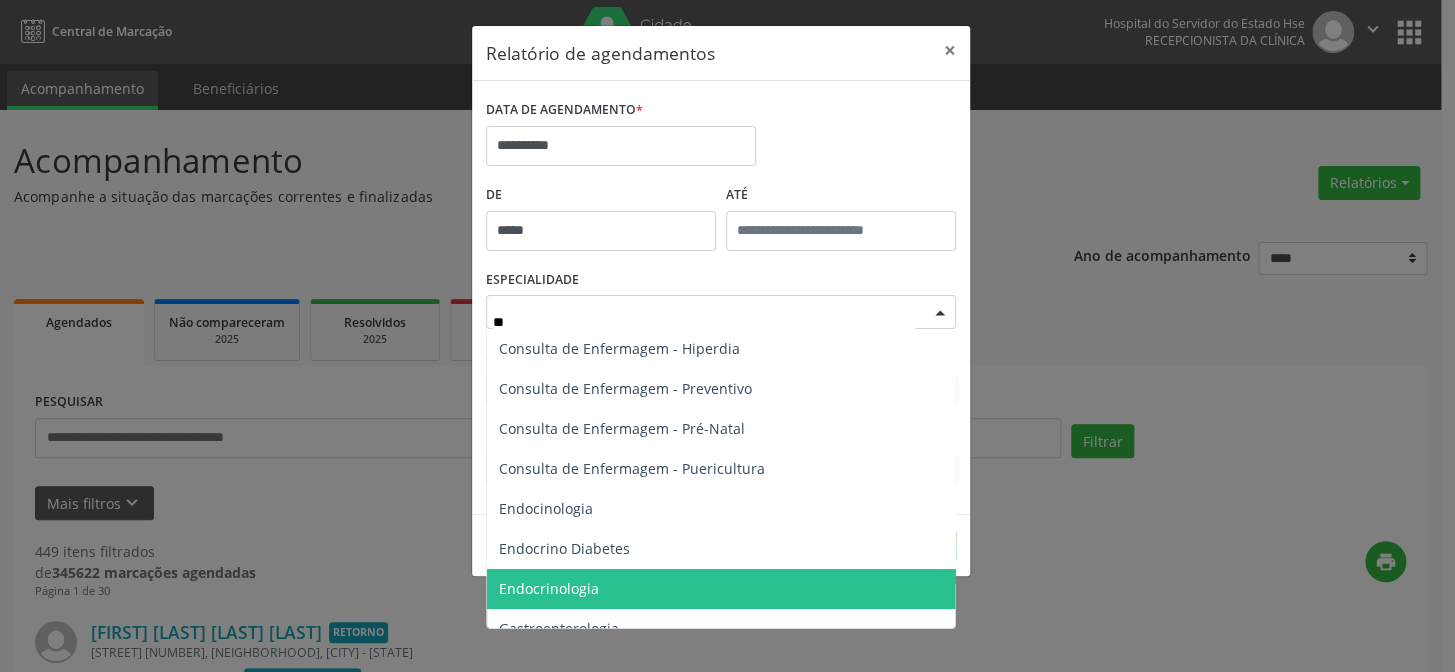 click on "Endocrinologia" at bounding box center (549, 588) 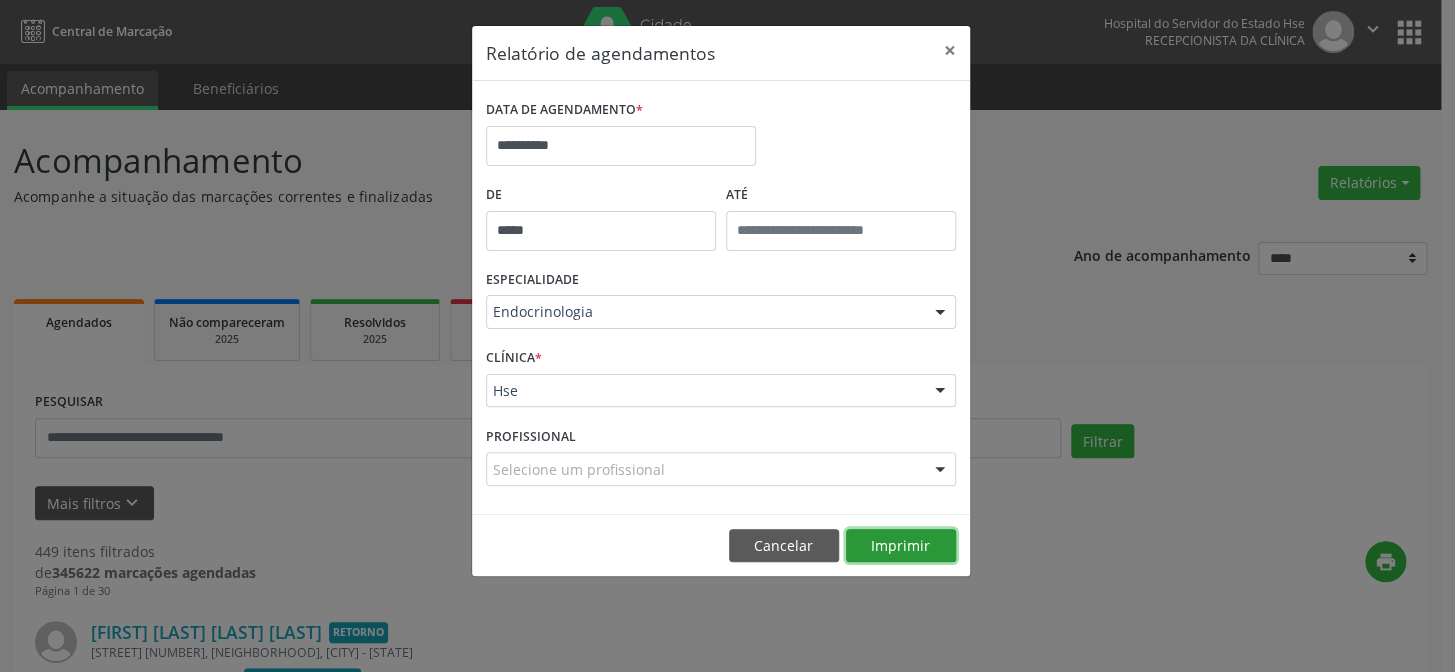 click on "Imprimir" at bounding box center [901, 546] 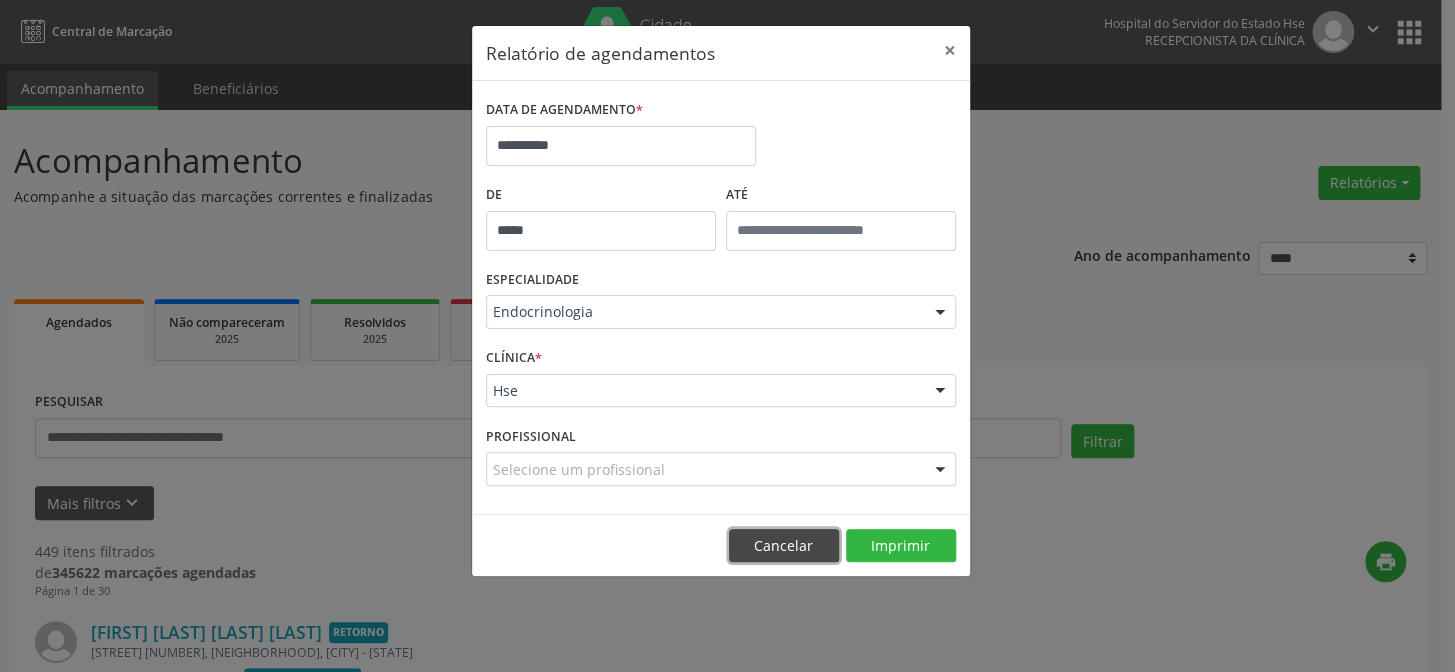 click on "Cancelar" at bounding box center (784, 546) 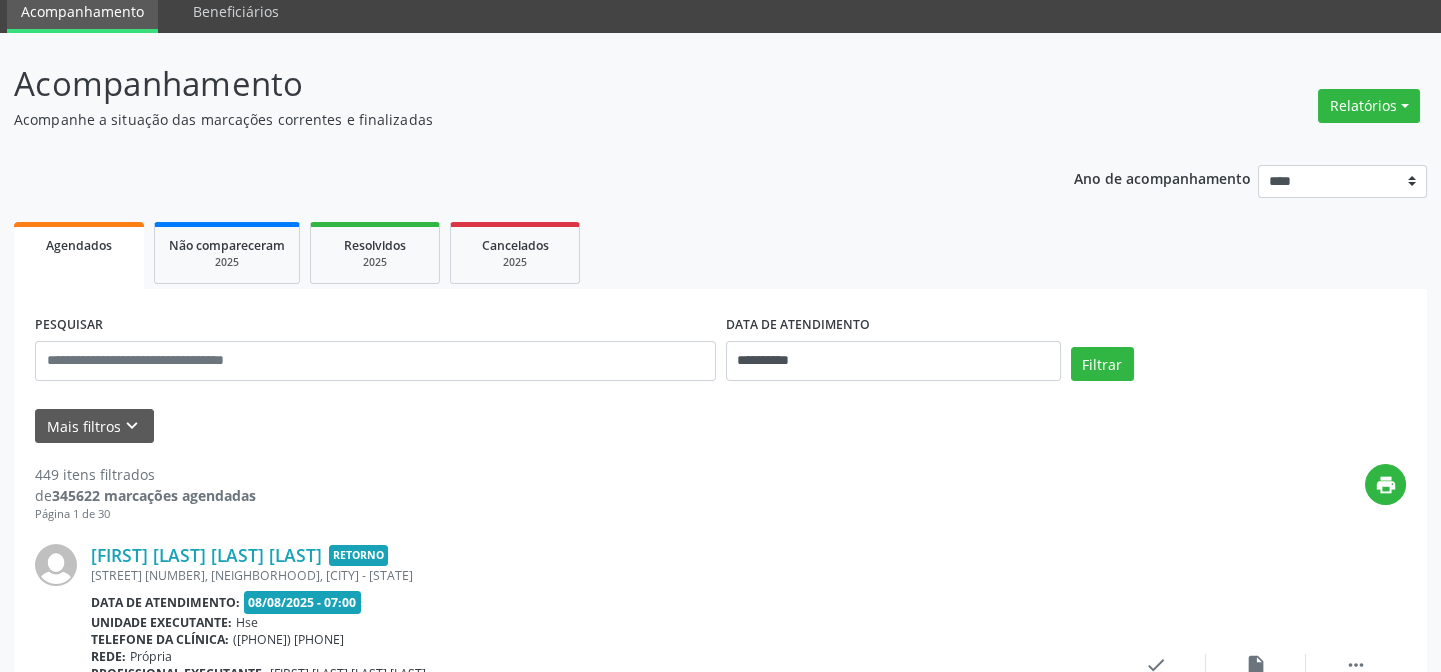 scroll, scrollTop: 0, scrollLeft: 0, axis: both 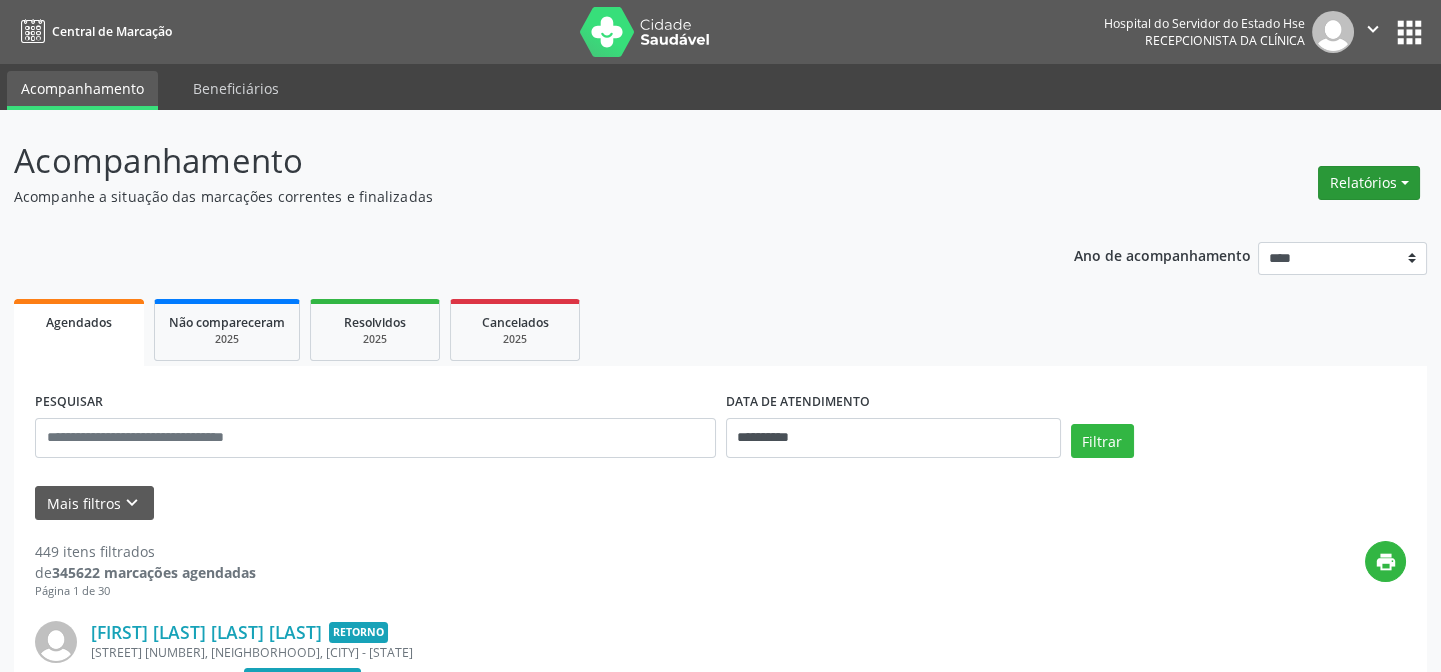 click on "Relatórios" at bounding box center [1369, 183] 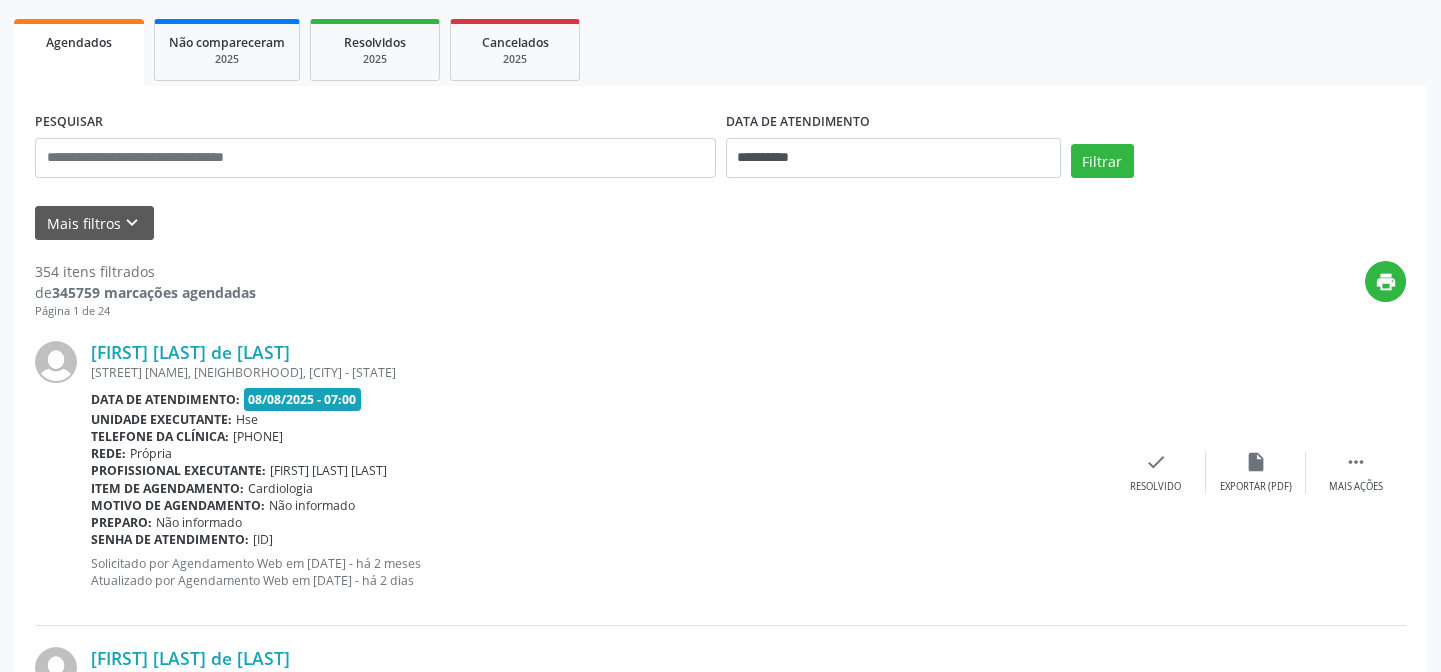 scroll, scrollTop: 454, scrollLeft: 0, axis: vertical 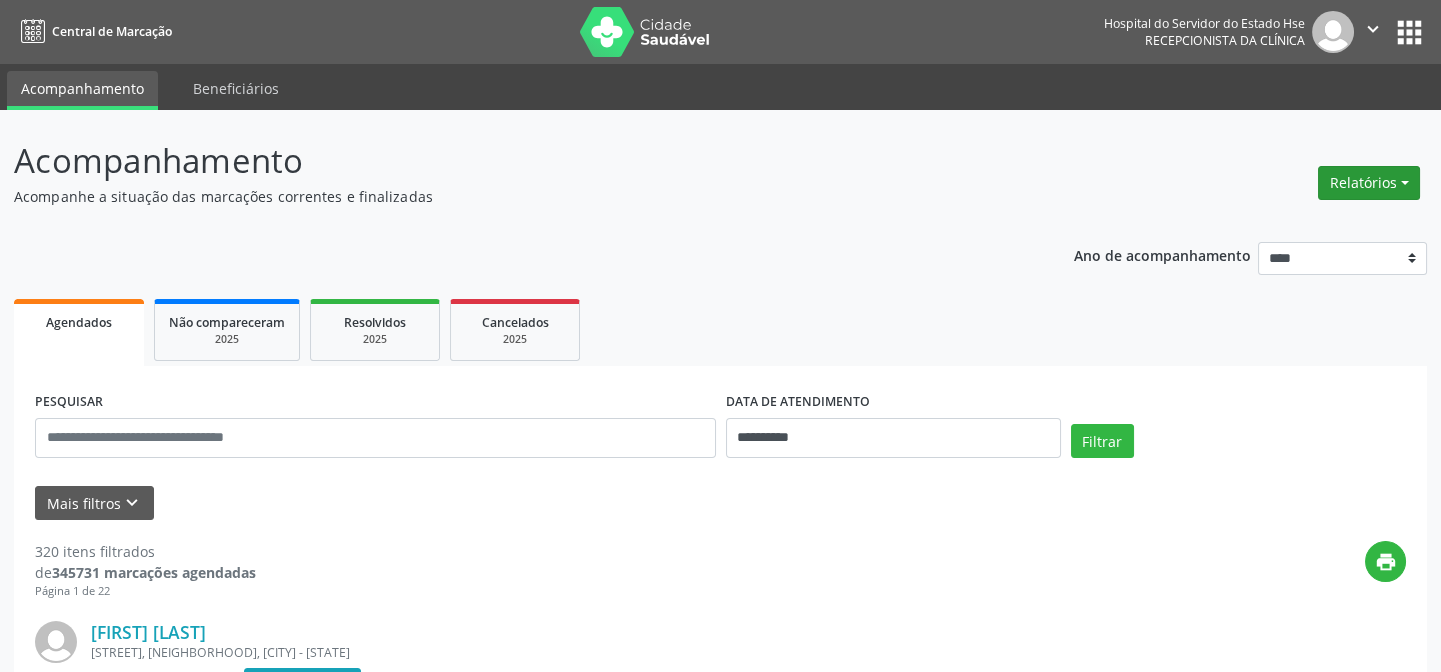 click on "Relatórios" at bounding box center (1369, 183) 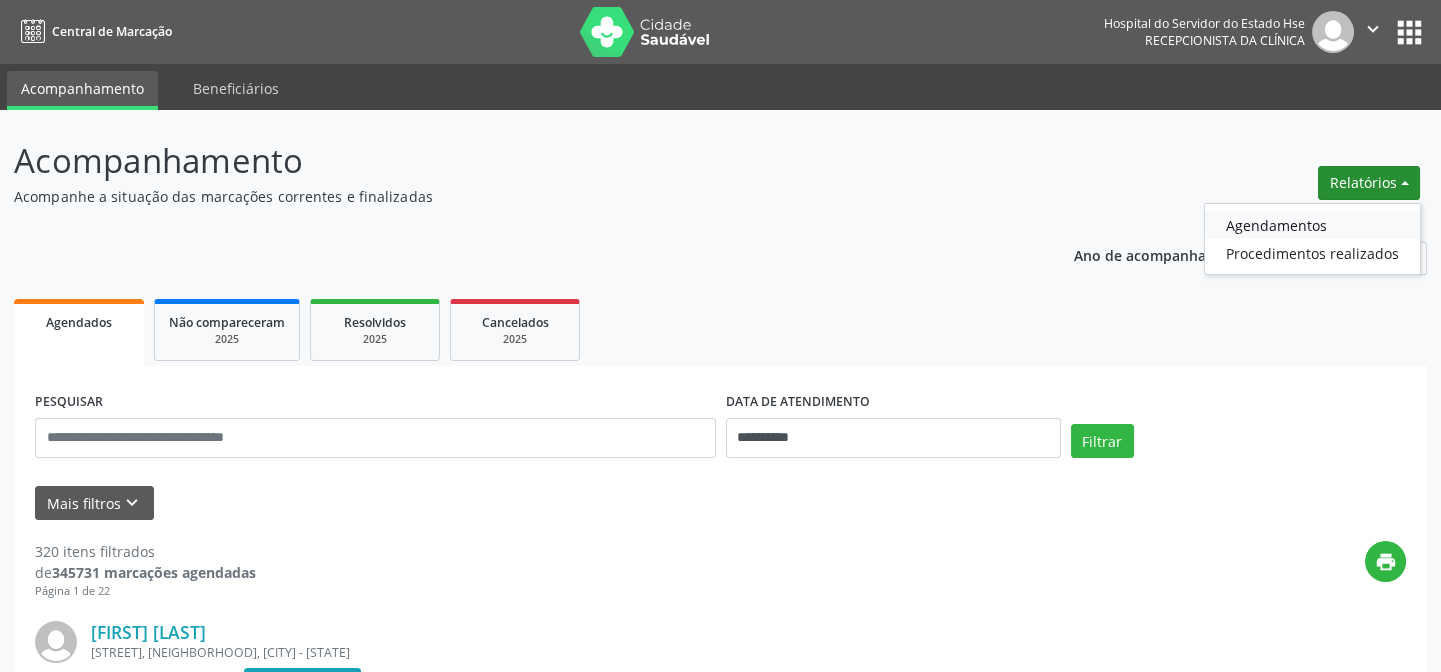 click on "Agendamentos" at bounding box center (1312, 225) 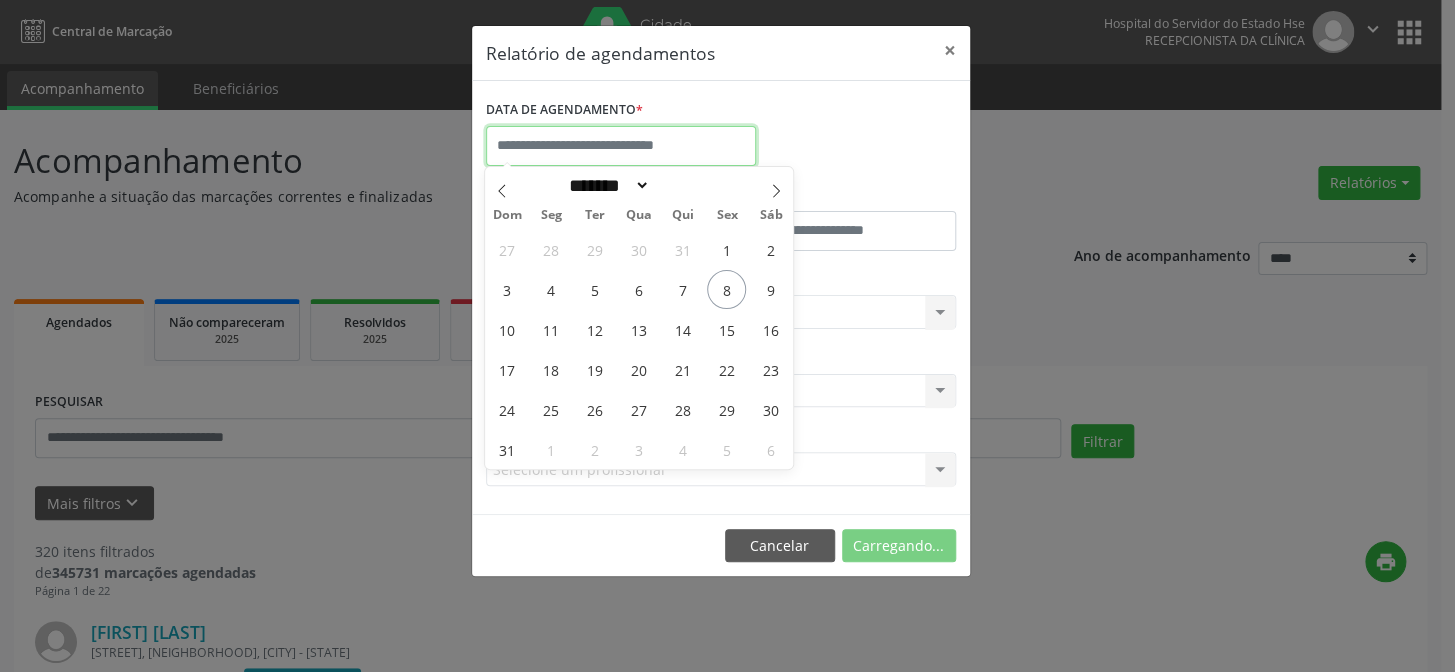 click at bounding box center [621, 146] 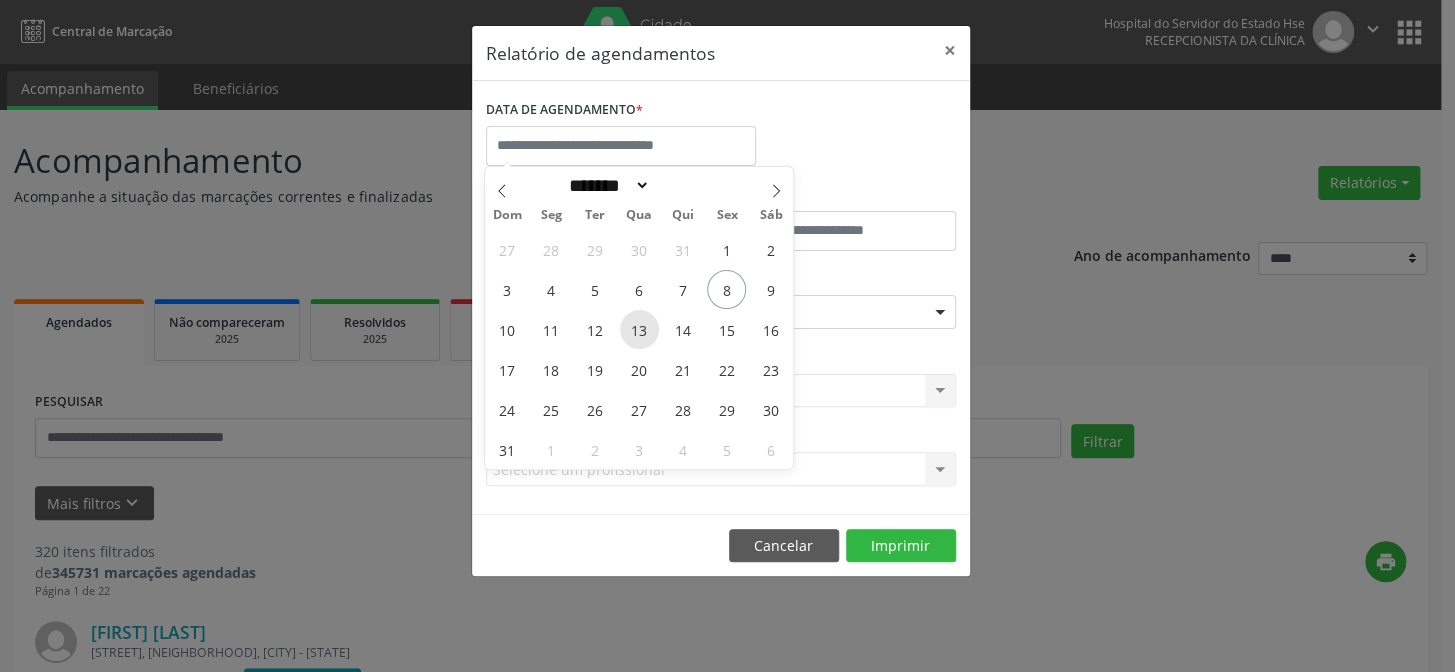 click on "13" at bounding box center [639, 329] 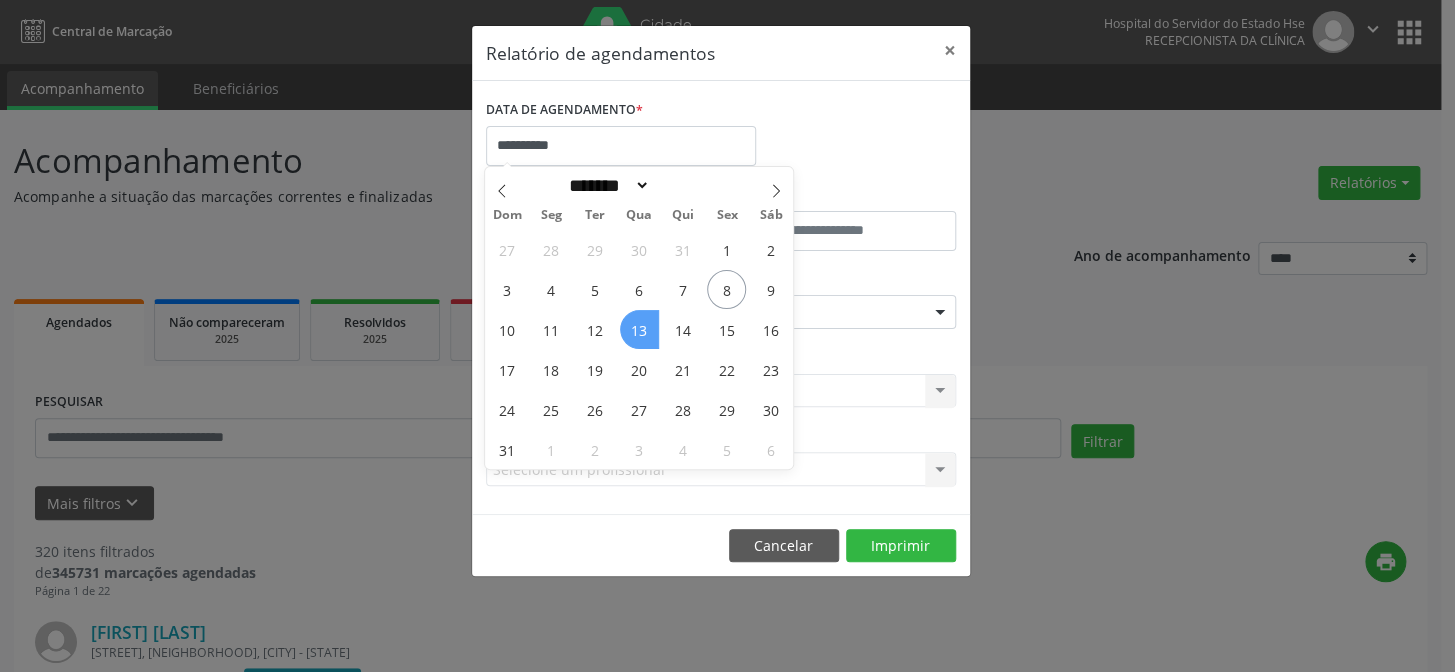 click on "13" at bounding box center (639, 329) 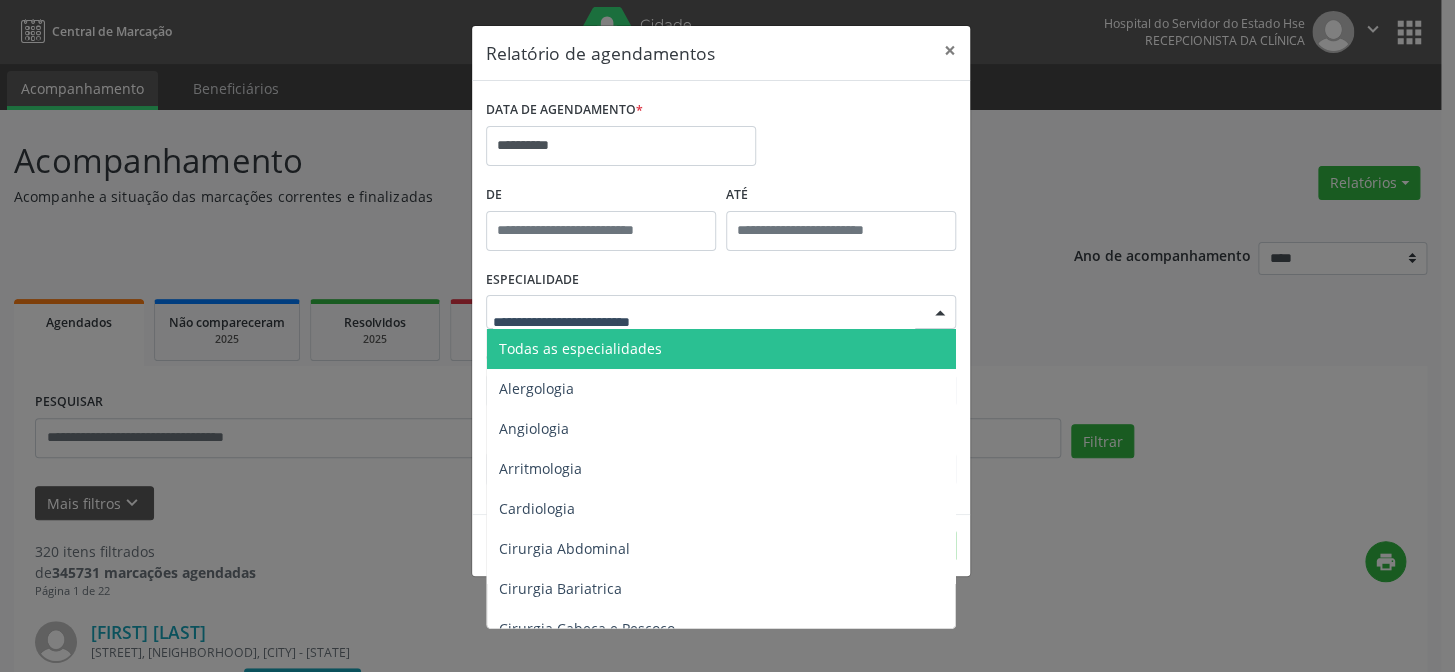 type on "*****" 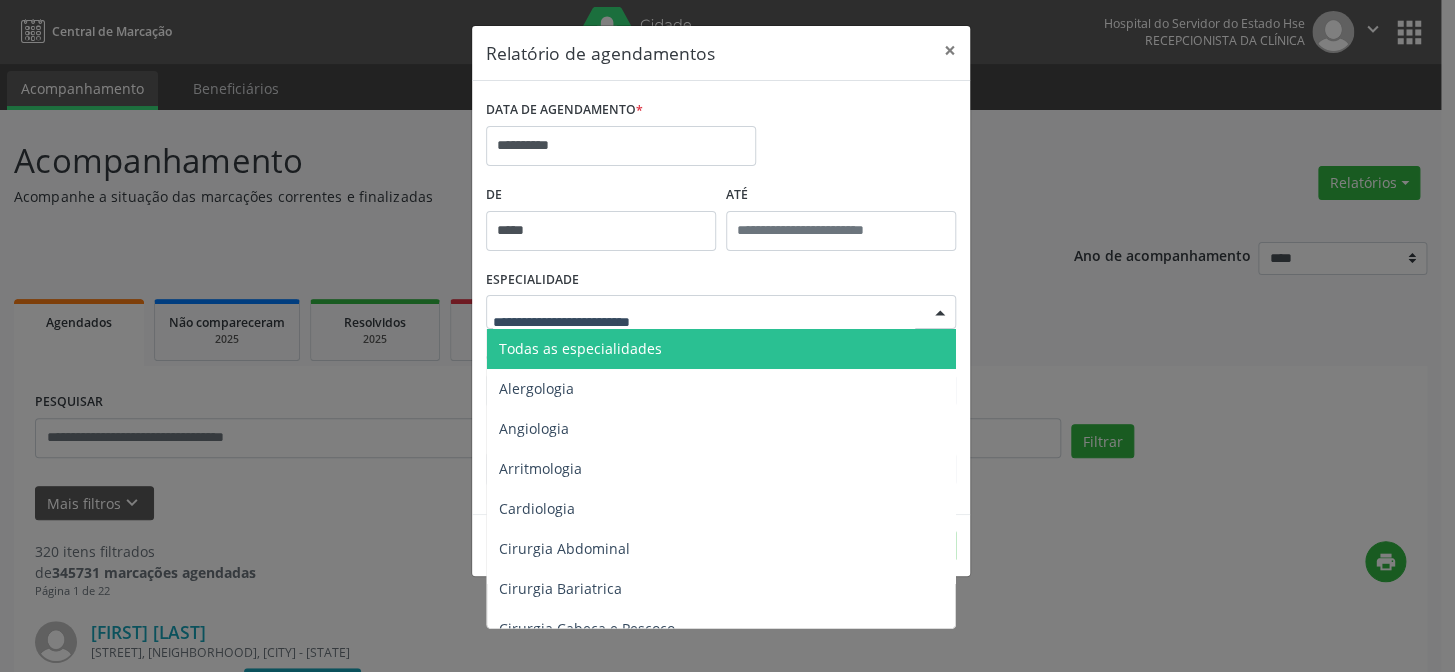 click on "*****" at bounding box center (601, 231) 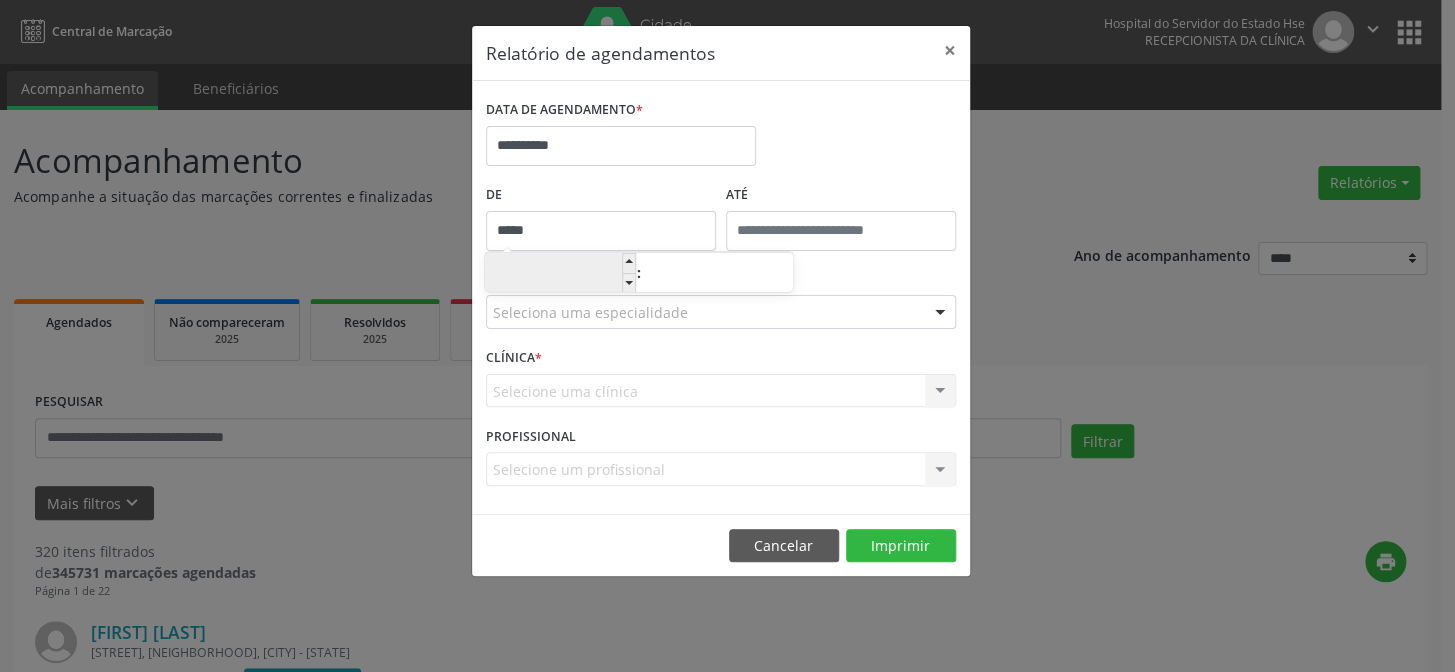 click on "**" at bounding box center [560, 274] 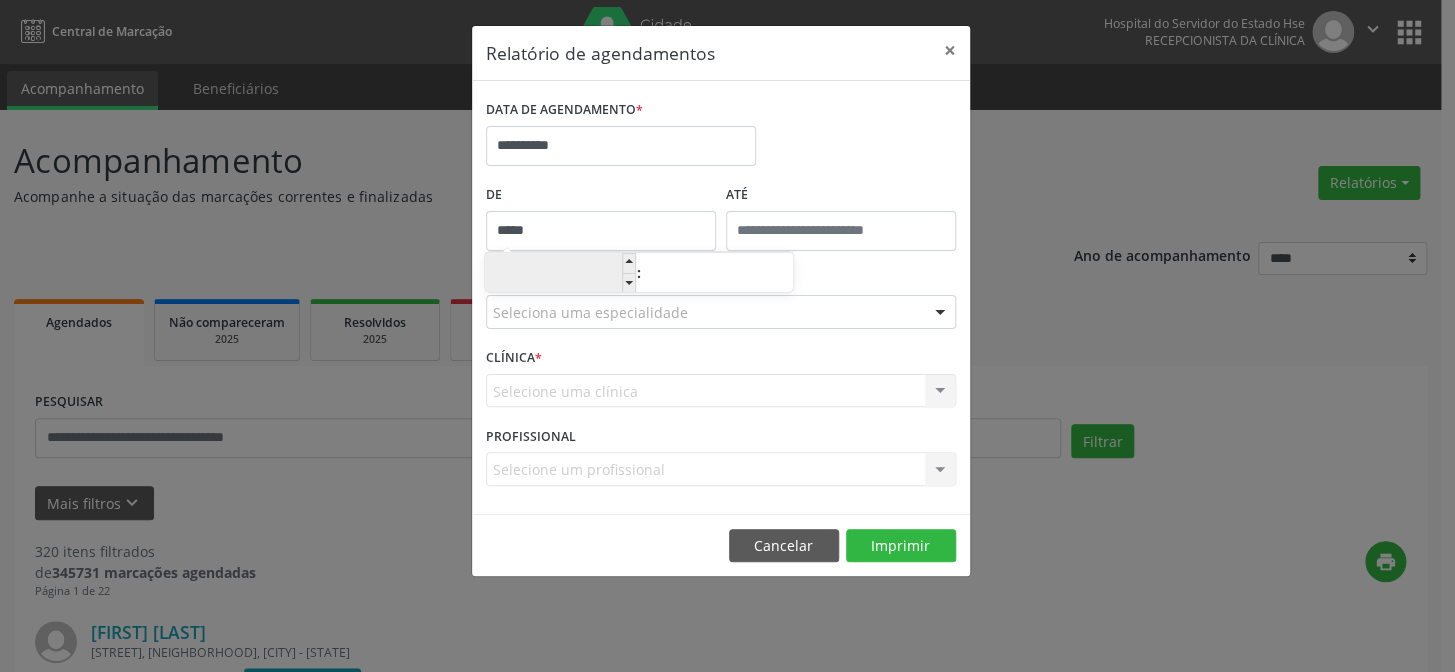 click on "**" at bounding box center (560, 274) 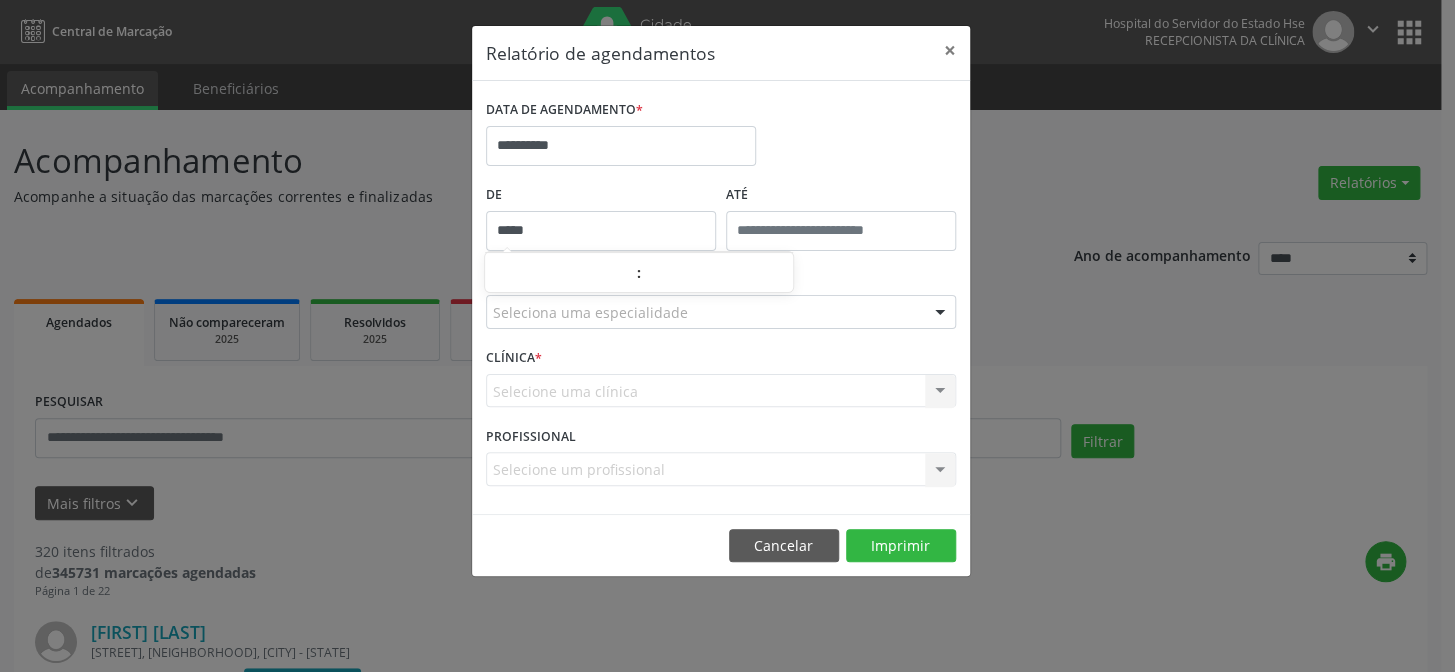 click on "**********" at bounding box center [727, 336] 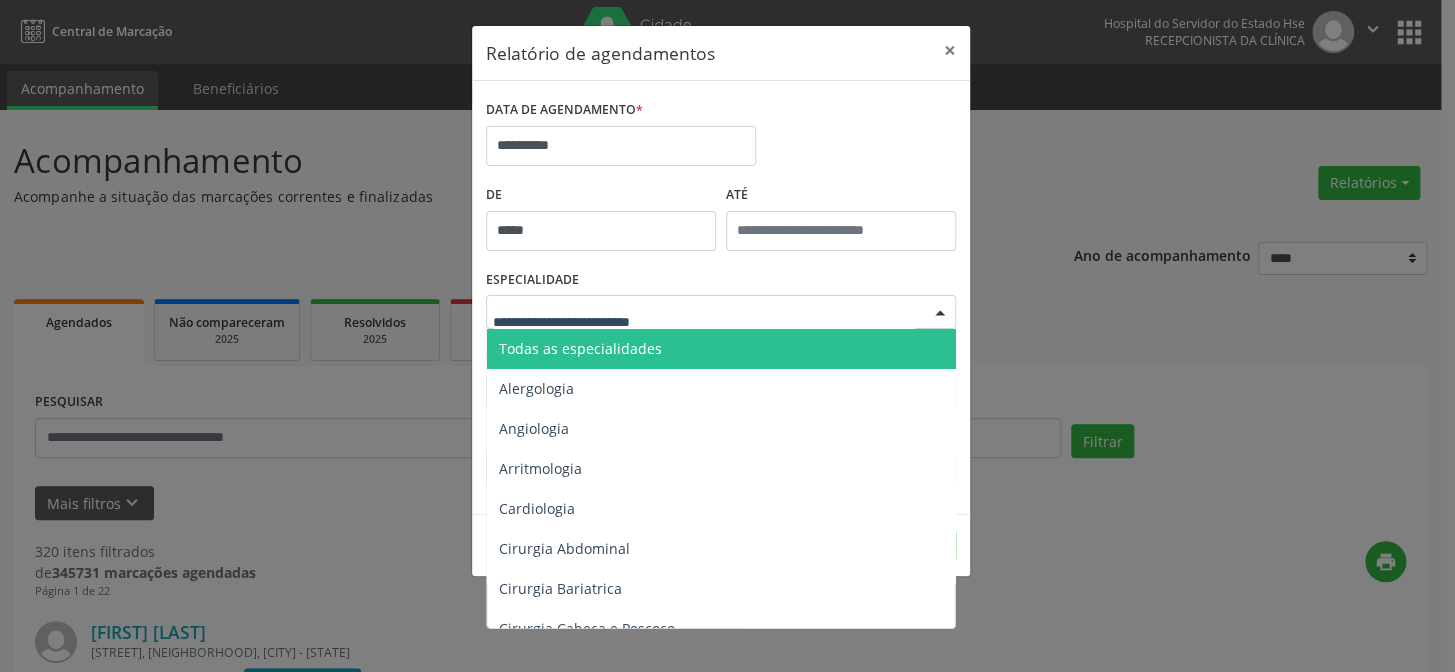 click at bounding box center (721, 312) 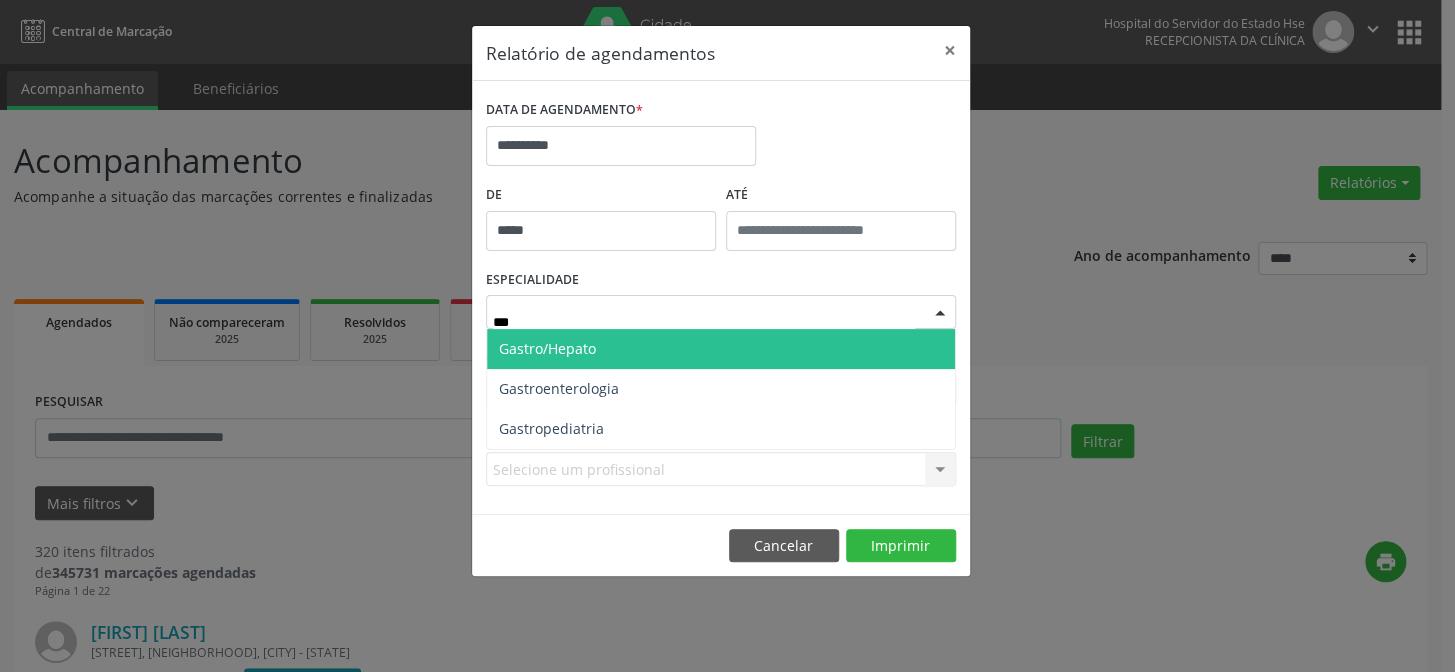 click on "Gastro/Hepato" at bounding box center (547, 348) 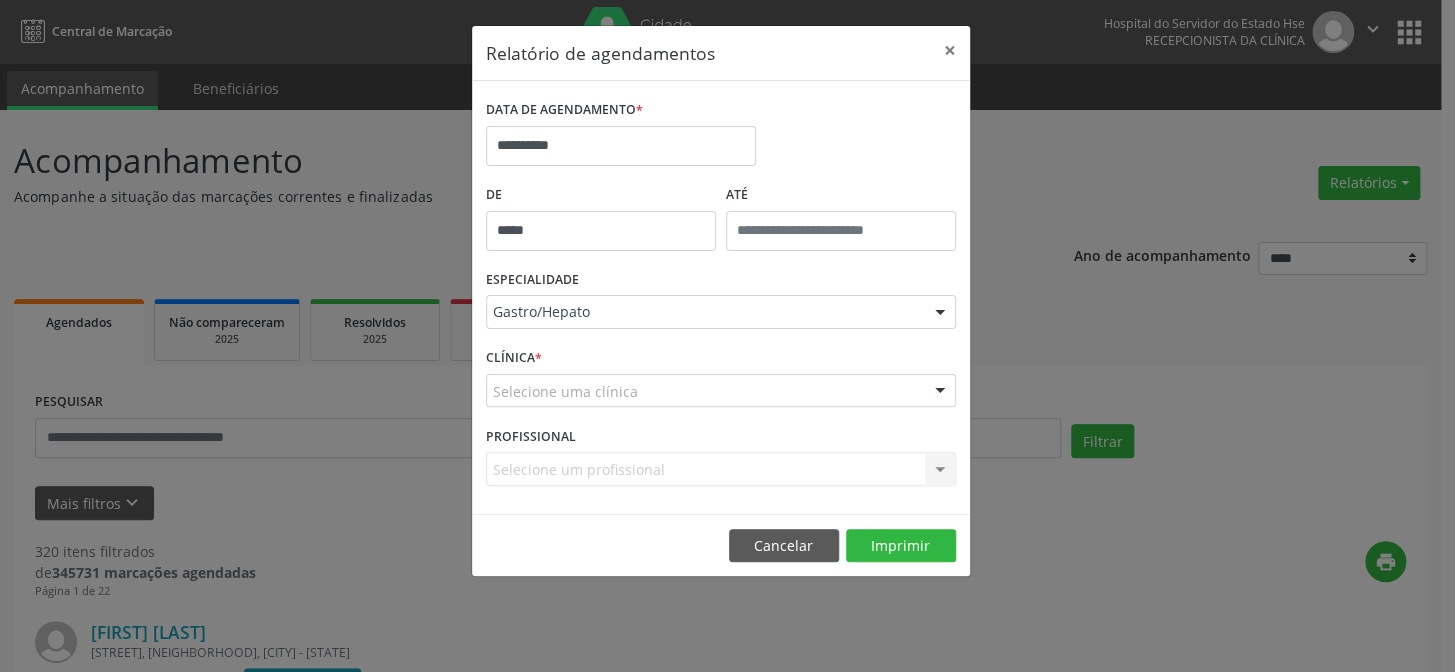 click on "Selecione uma clínica" at bounding box center (721, 391) 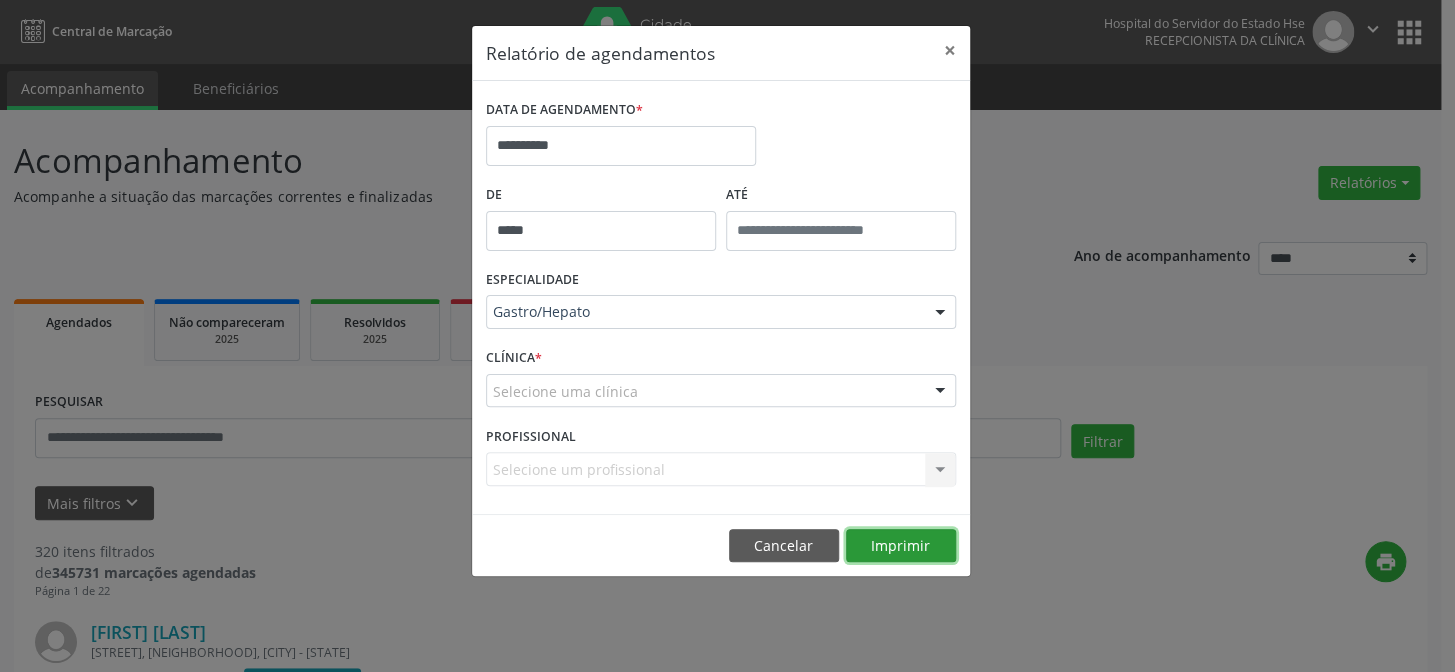 click on "Imprimir" at bounding box center (901, 546) 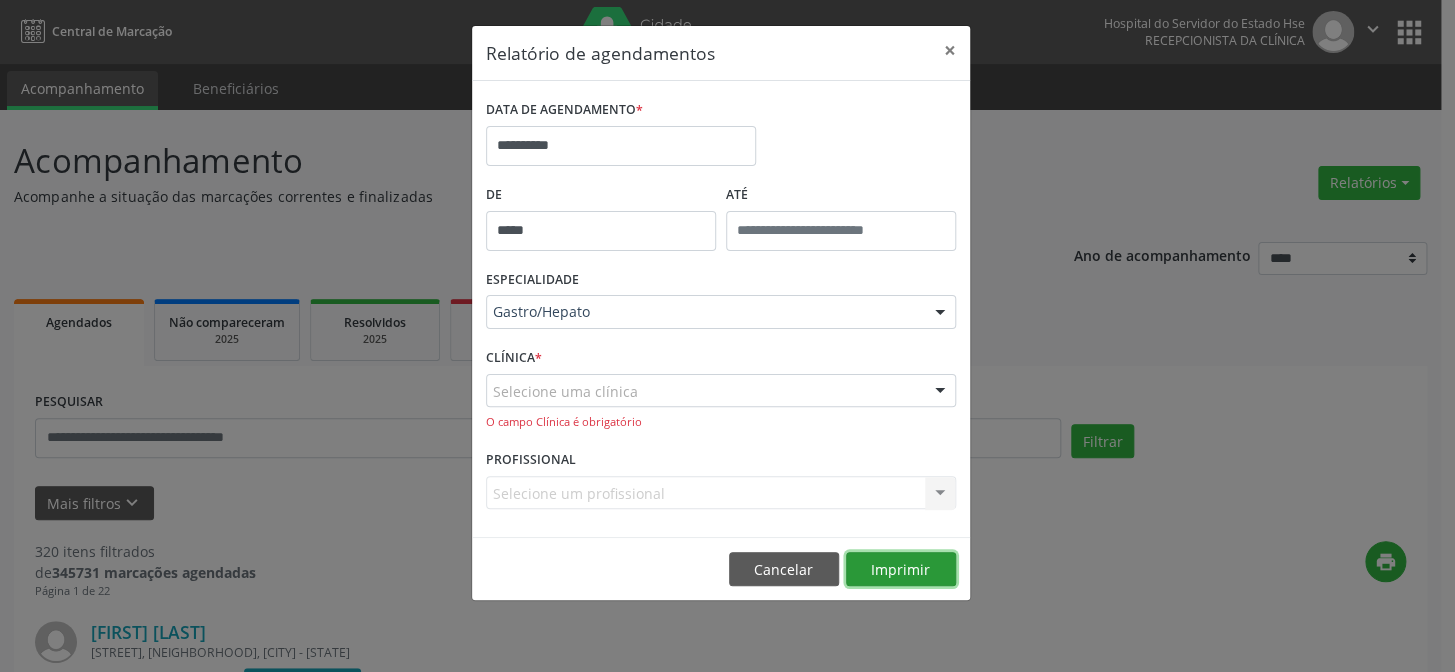 click on "Imprimir" at bounding box center (901, 569) 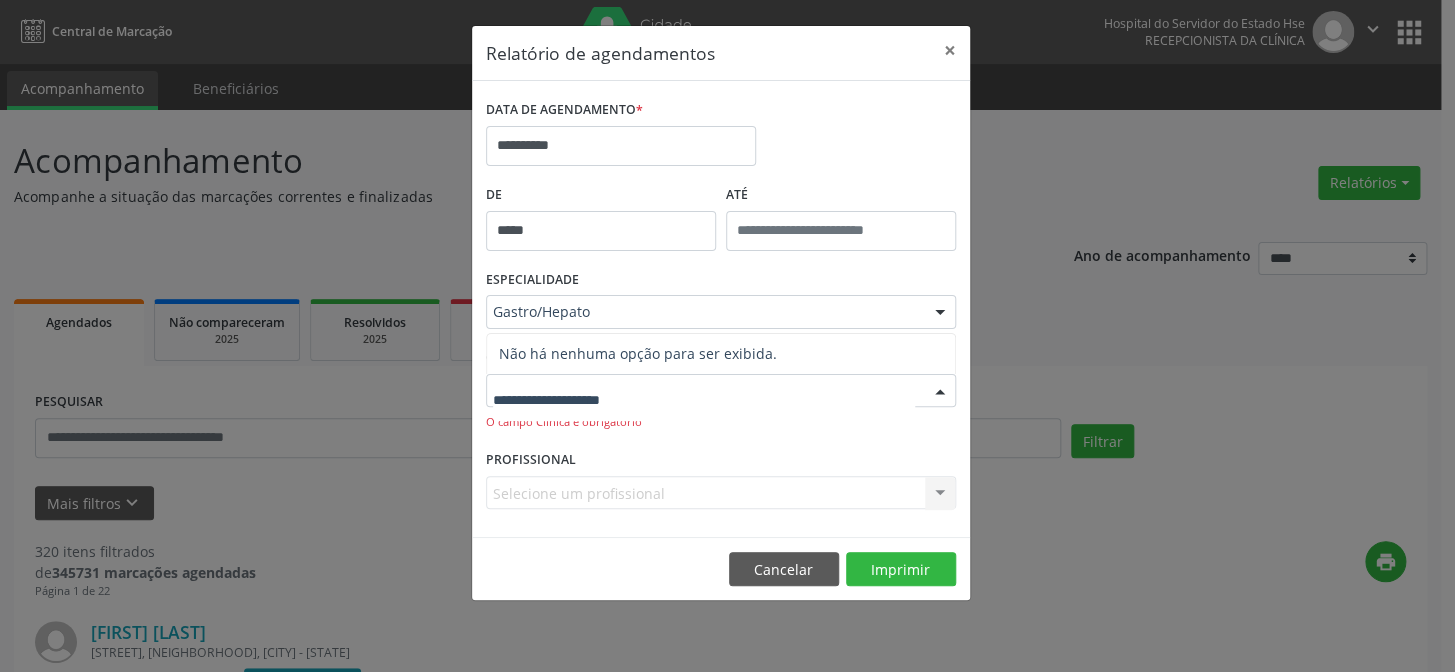 click at bounding box center (721, 391) 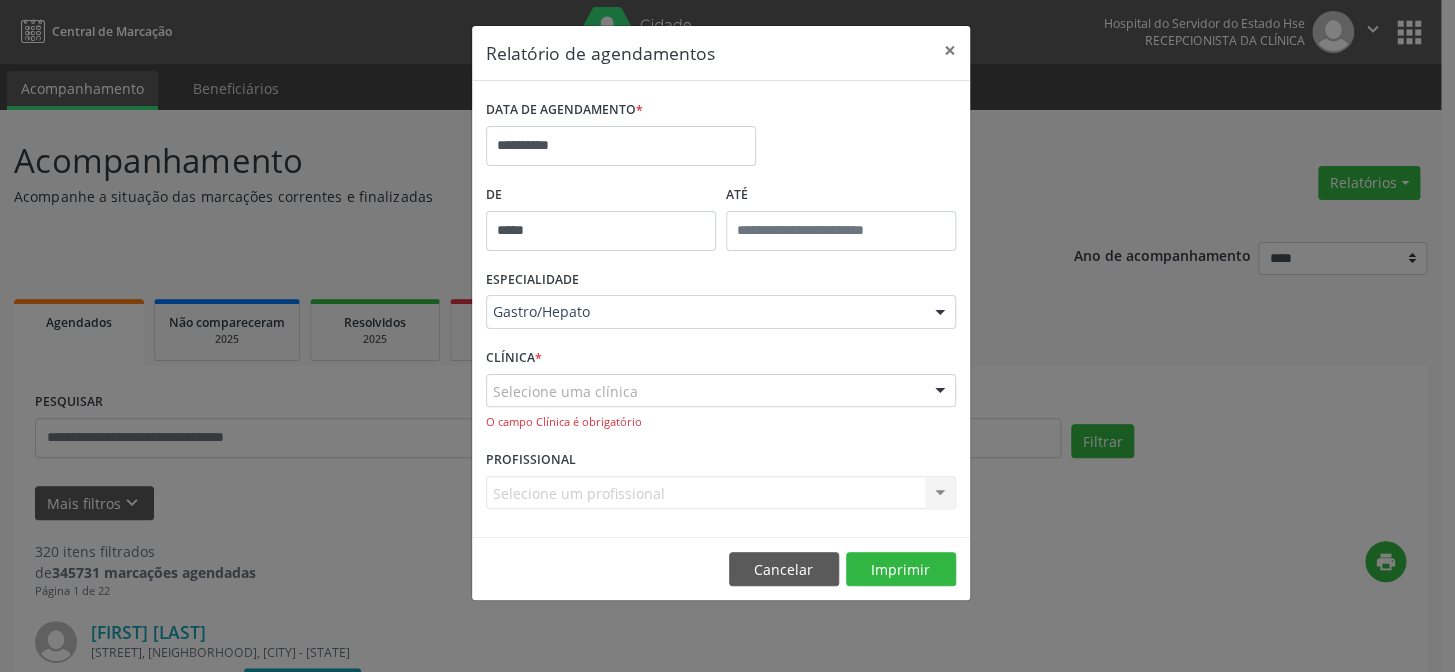 click on "**********" at bounding box center (727, 336) 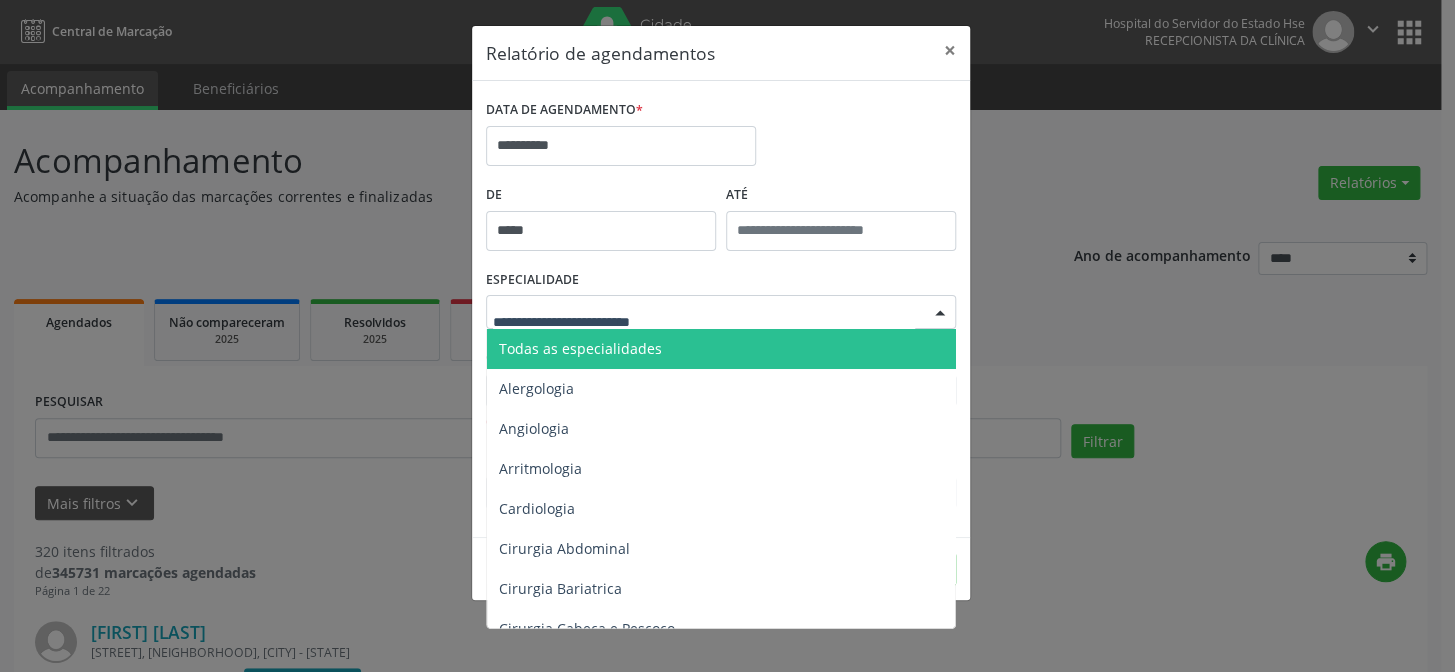 click at bounding box center (940, 313) 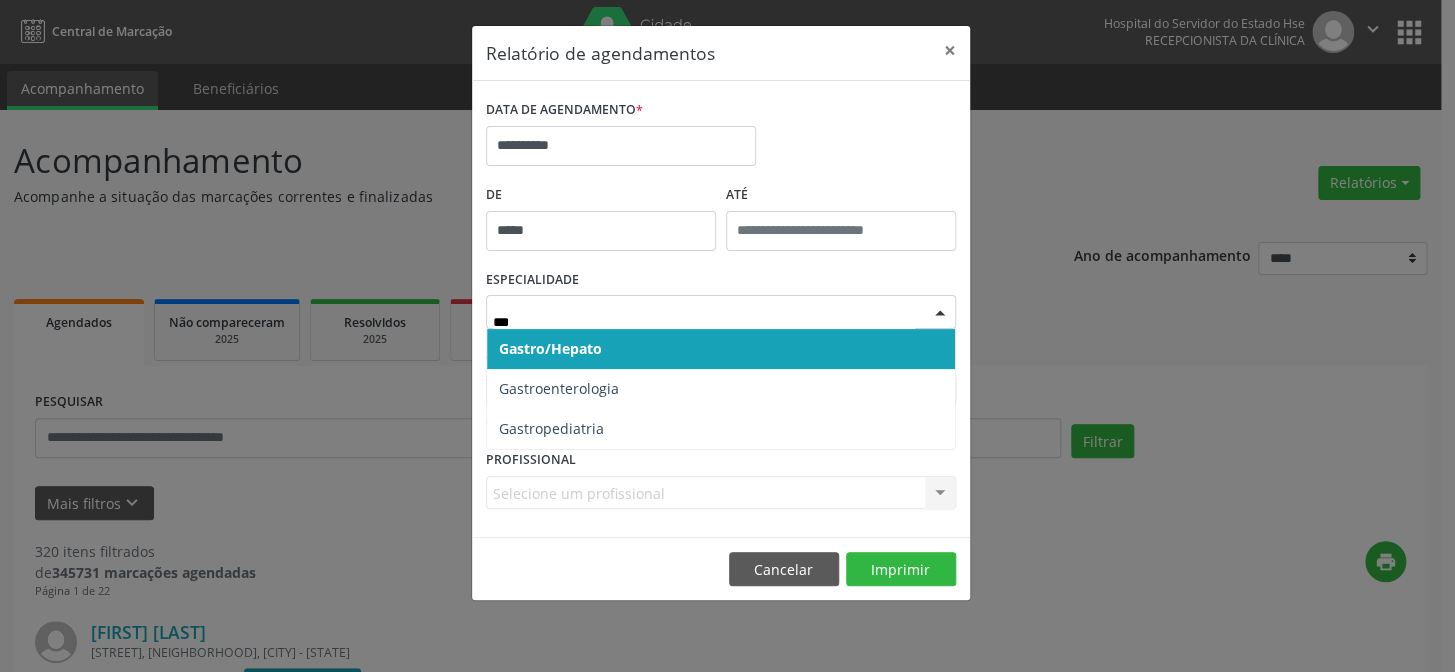 click on "Gastro/Hepato" at bounding box center [721, 349] 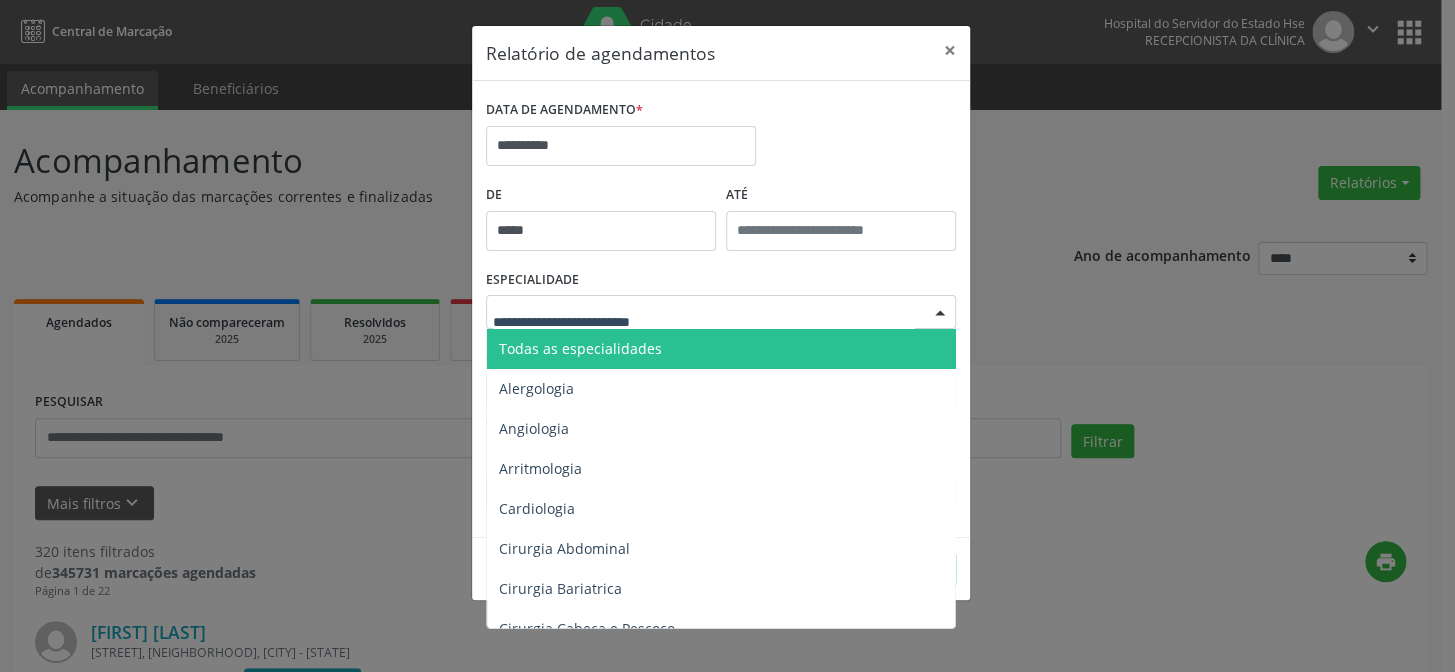 click at bounding box center (721, 312) 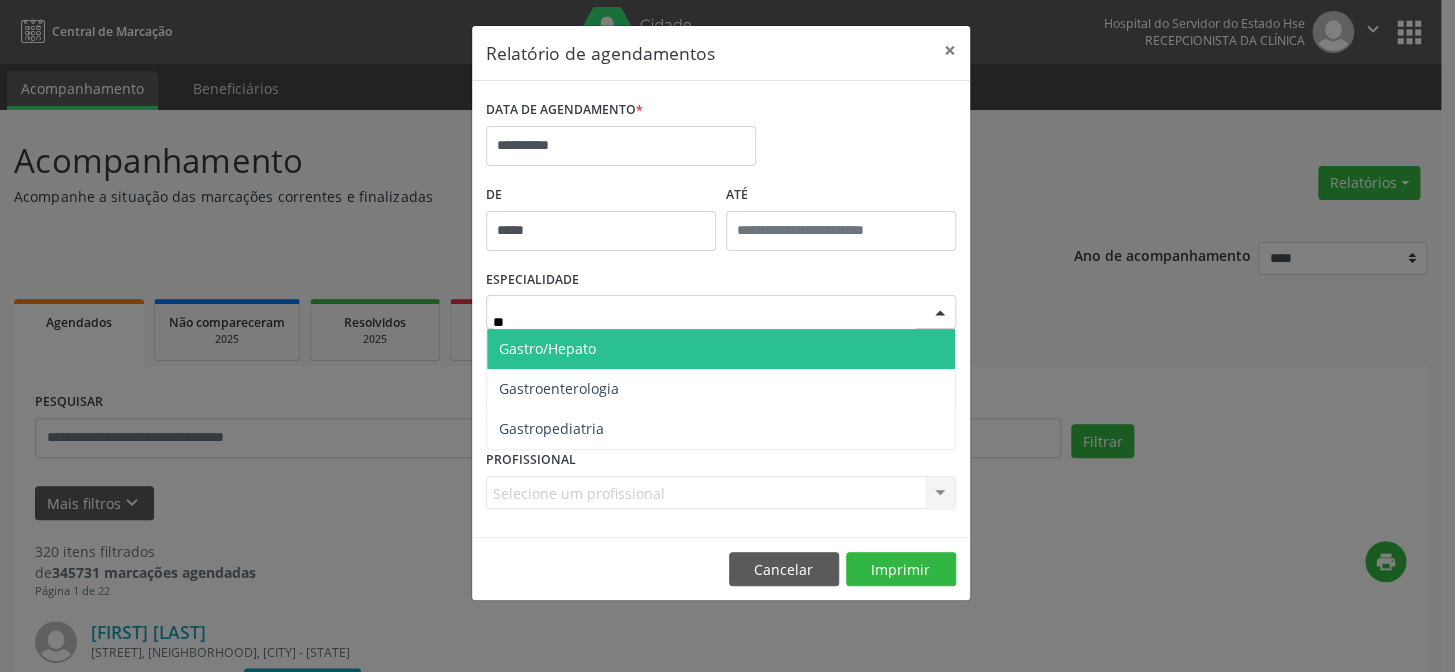 type on "***" 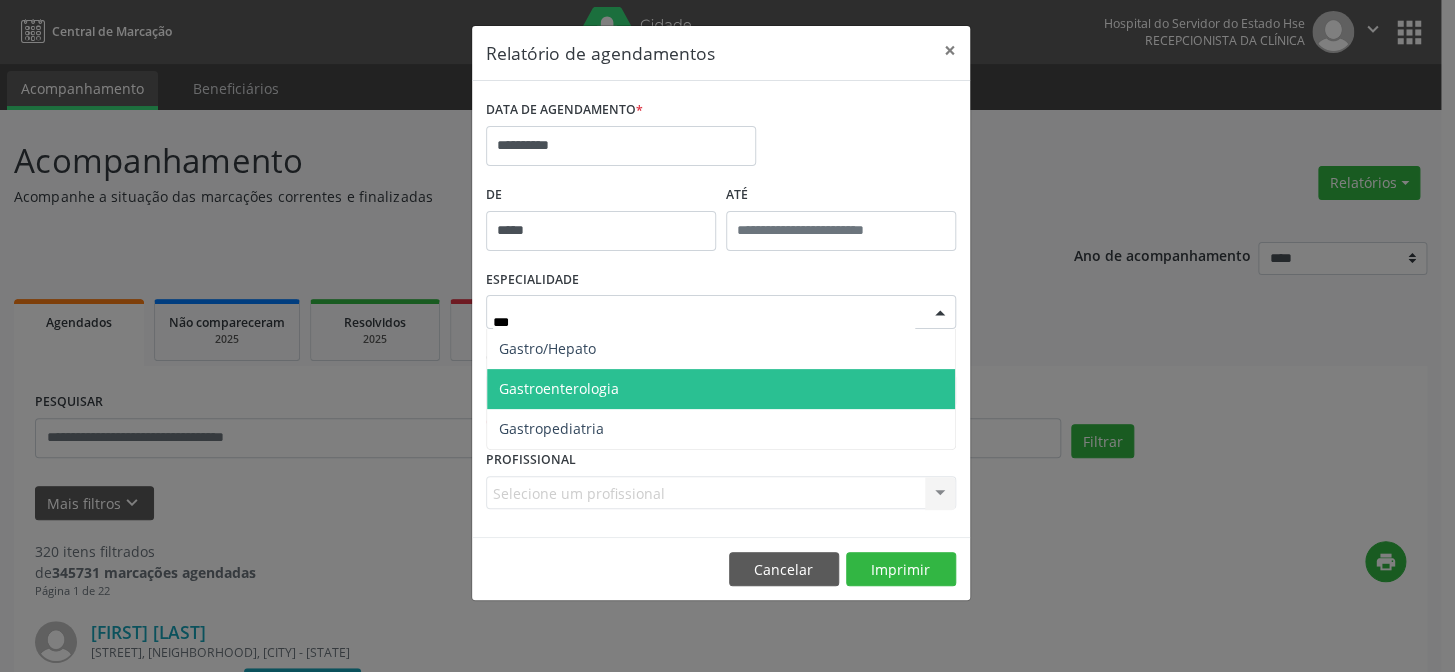 click on "Gastroenterologia" at bounding box center [721, 389] 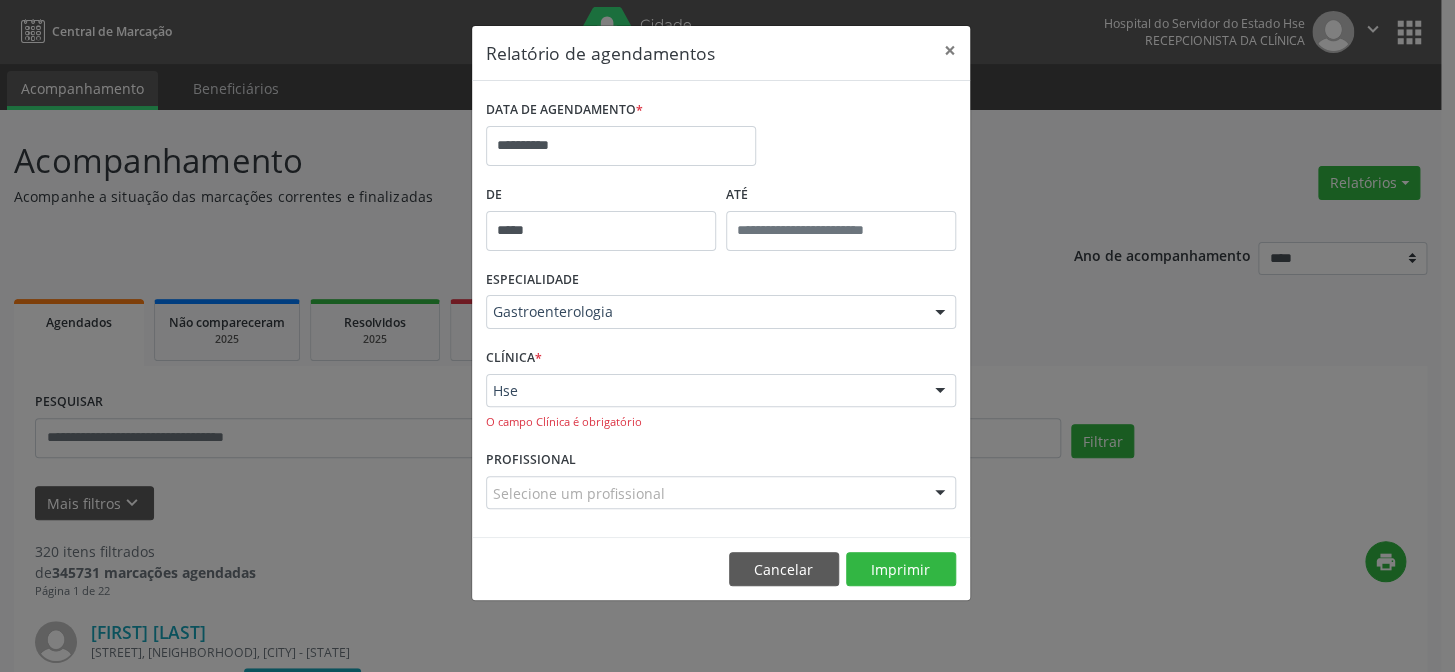 click on "Hse" at bounding box center (721, 391) 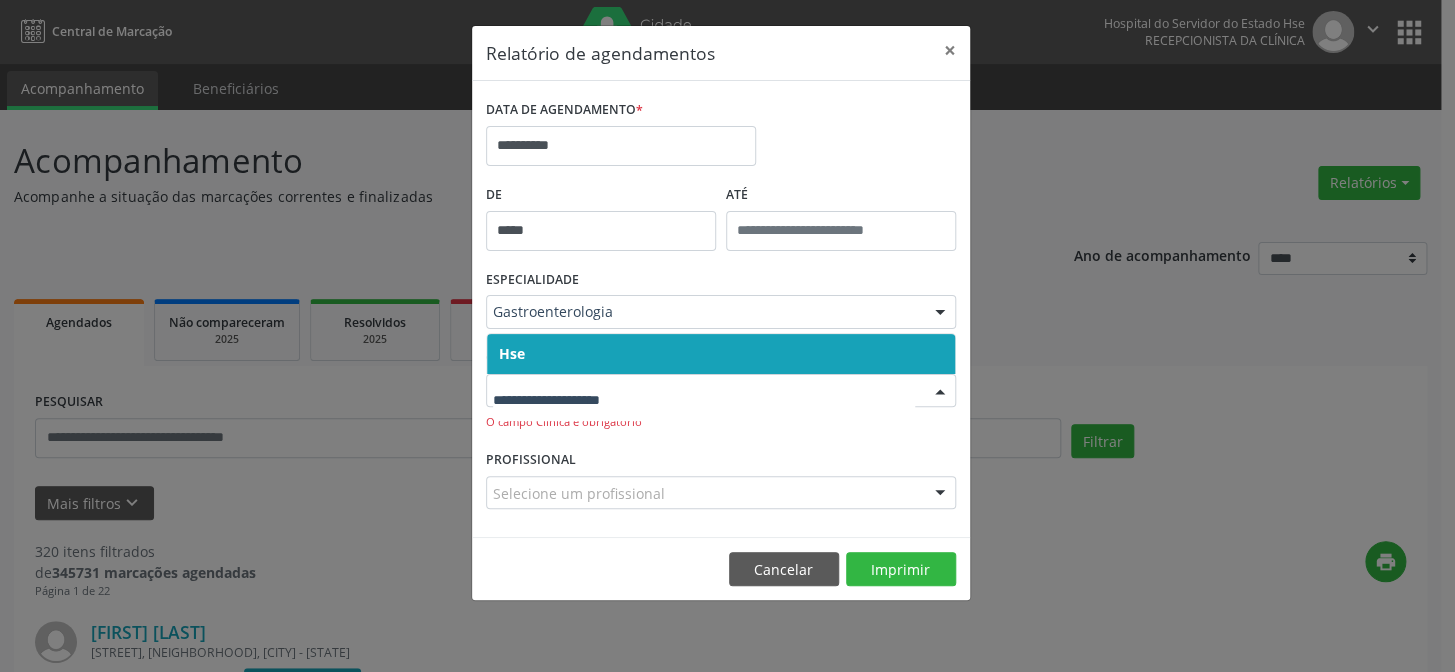 click on "Hse" at bounding box center (721, 354) 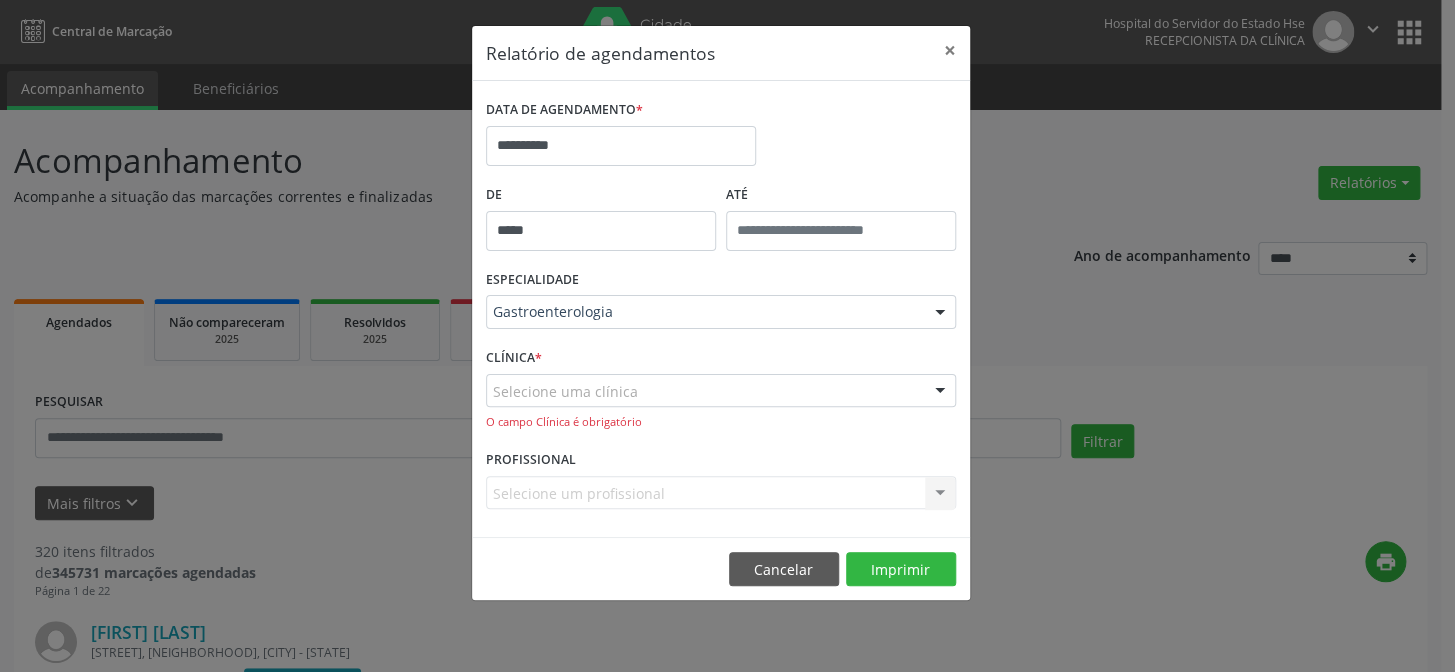 click on "O campo Clínica é obrigatório" at bounding box center [721, 422] 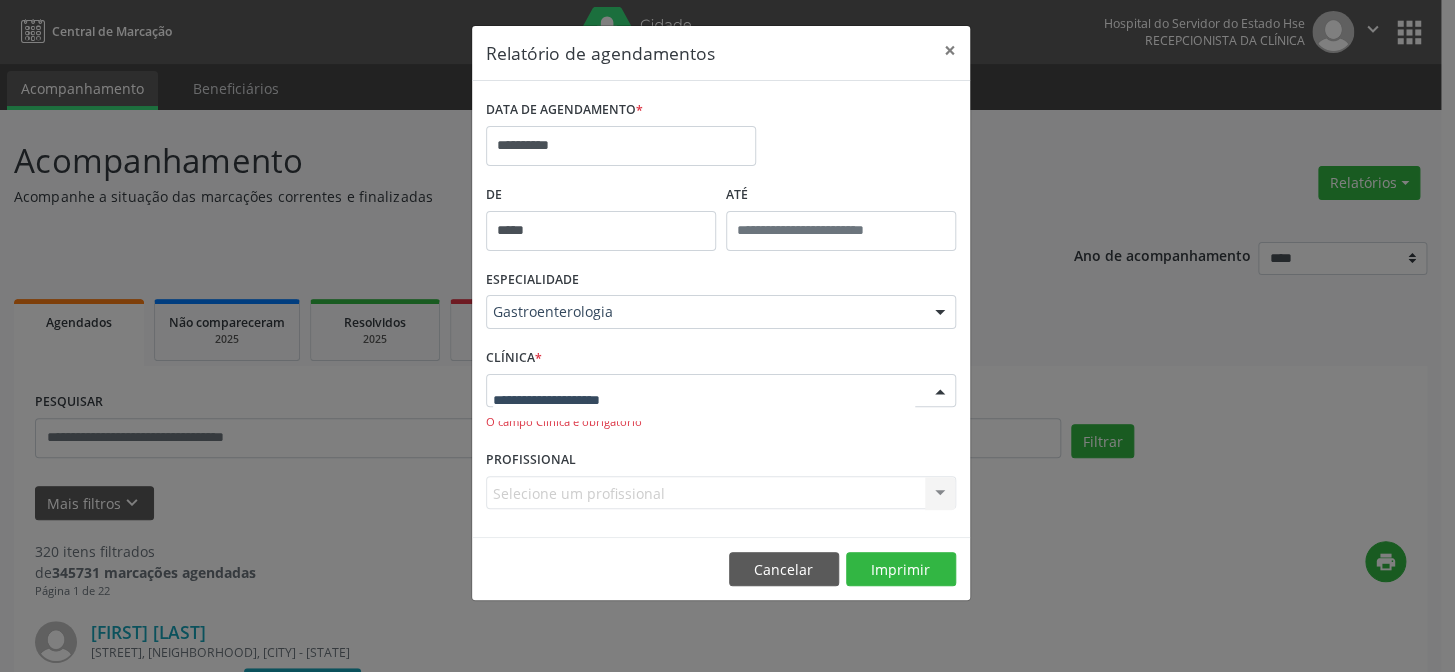 click at bounding box center (721, 391) 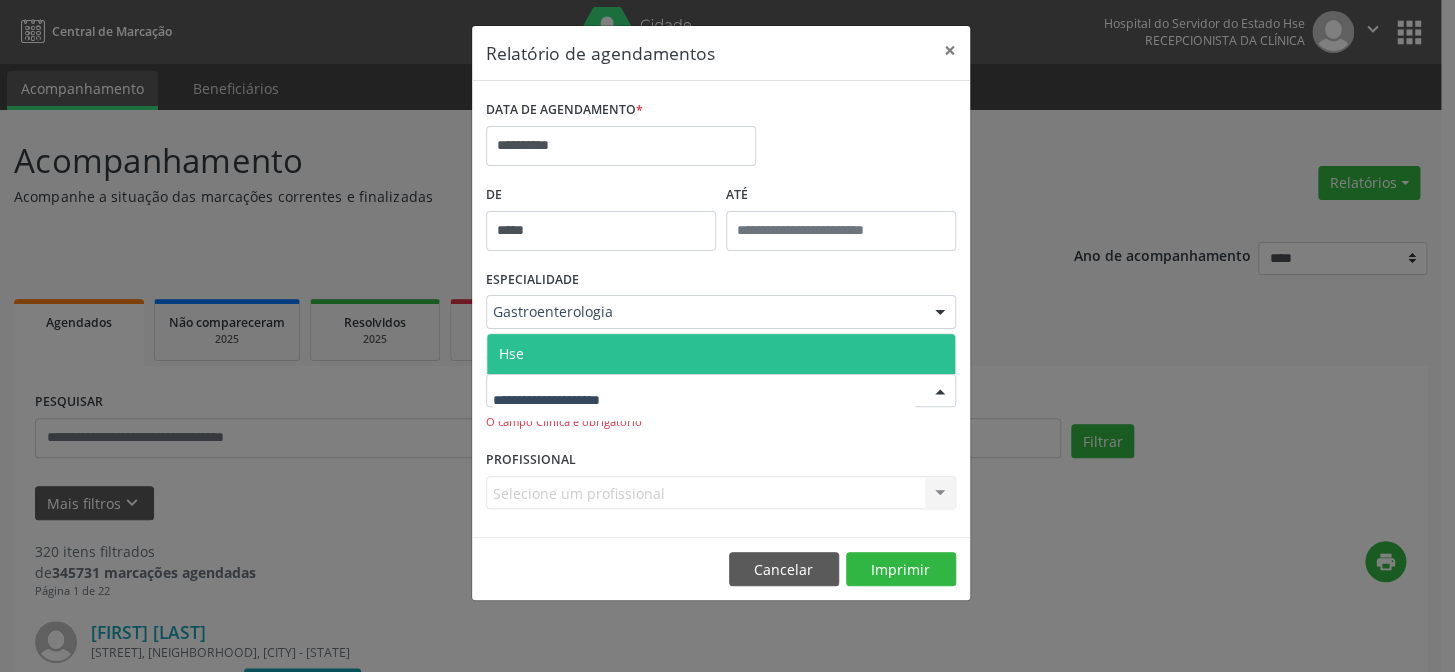 click on "Hse" at bounding box center [721, 354] 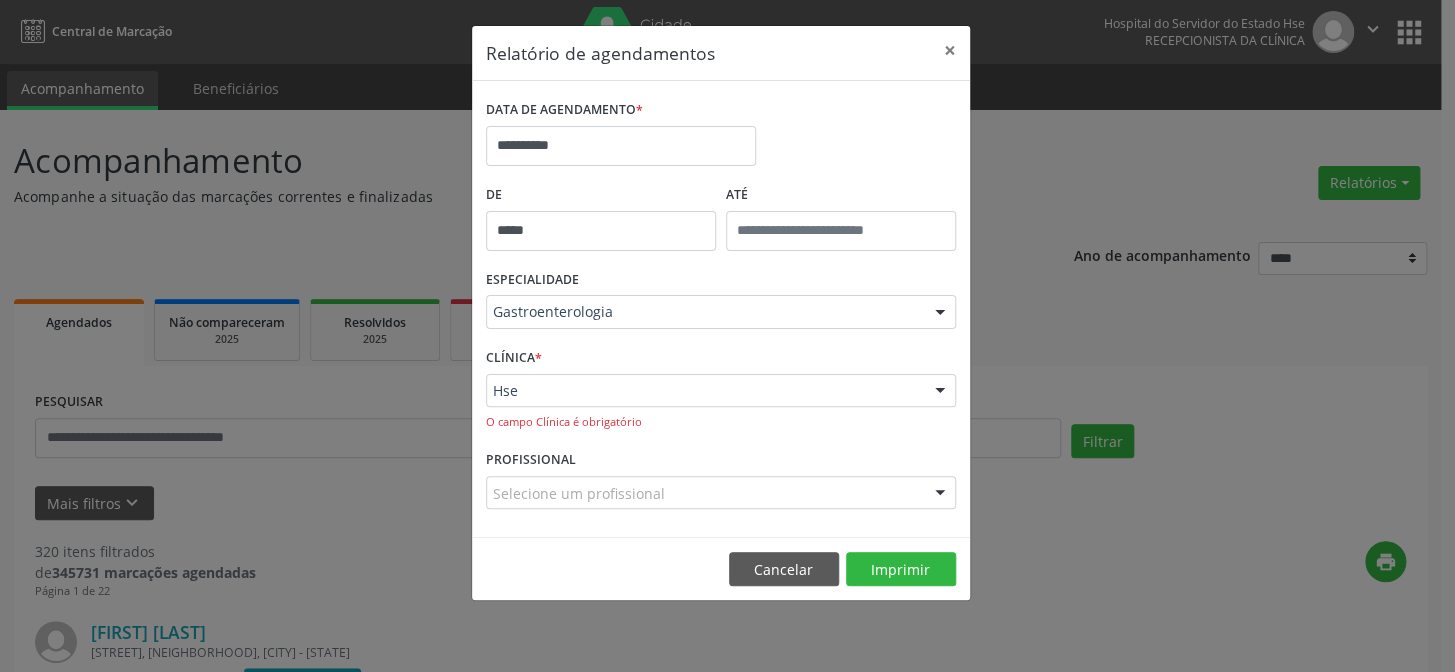 click on "Selecione um profissional" at bounding box center (721, 493) 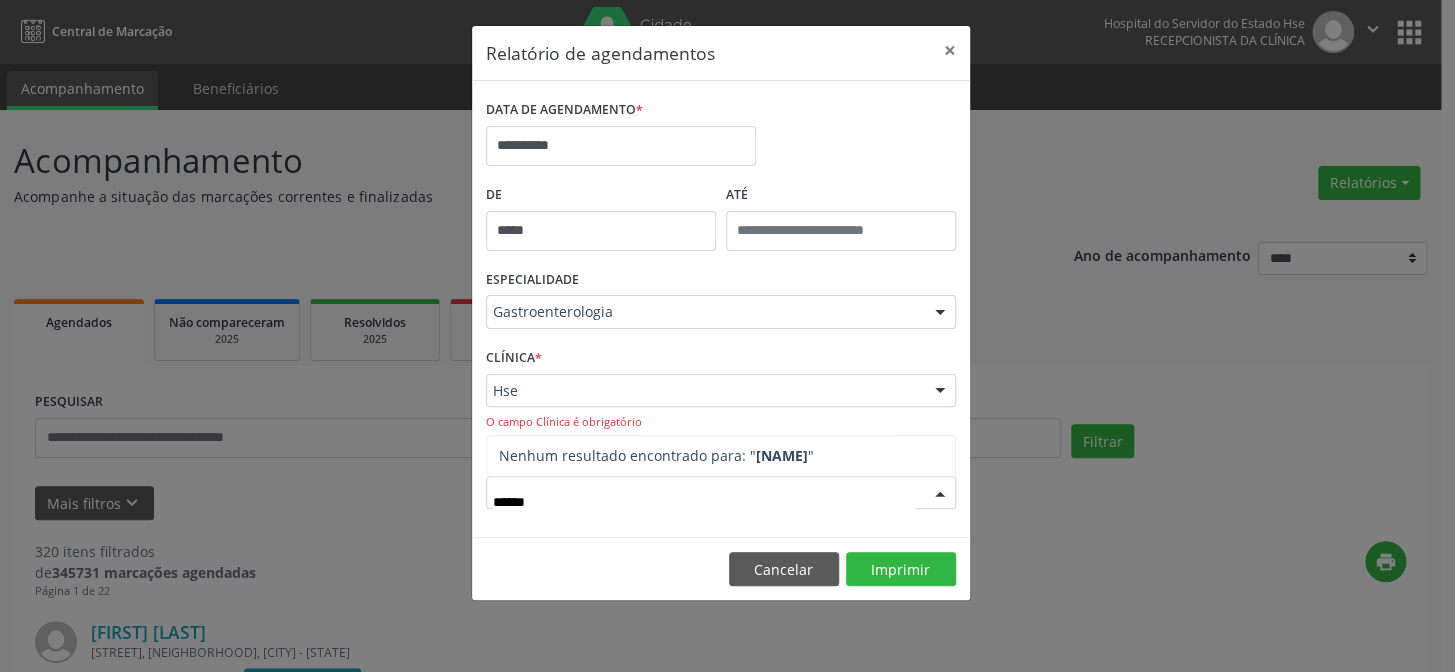 type on "******" 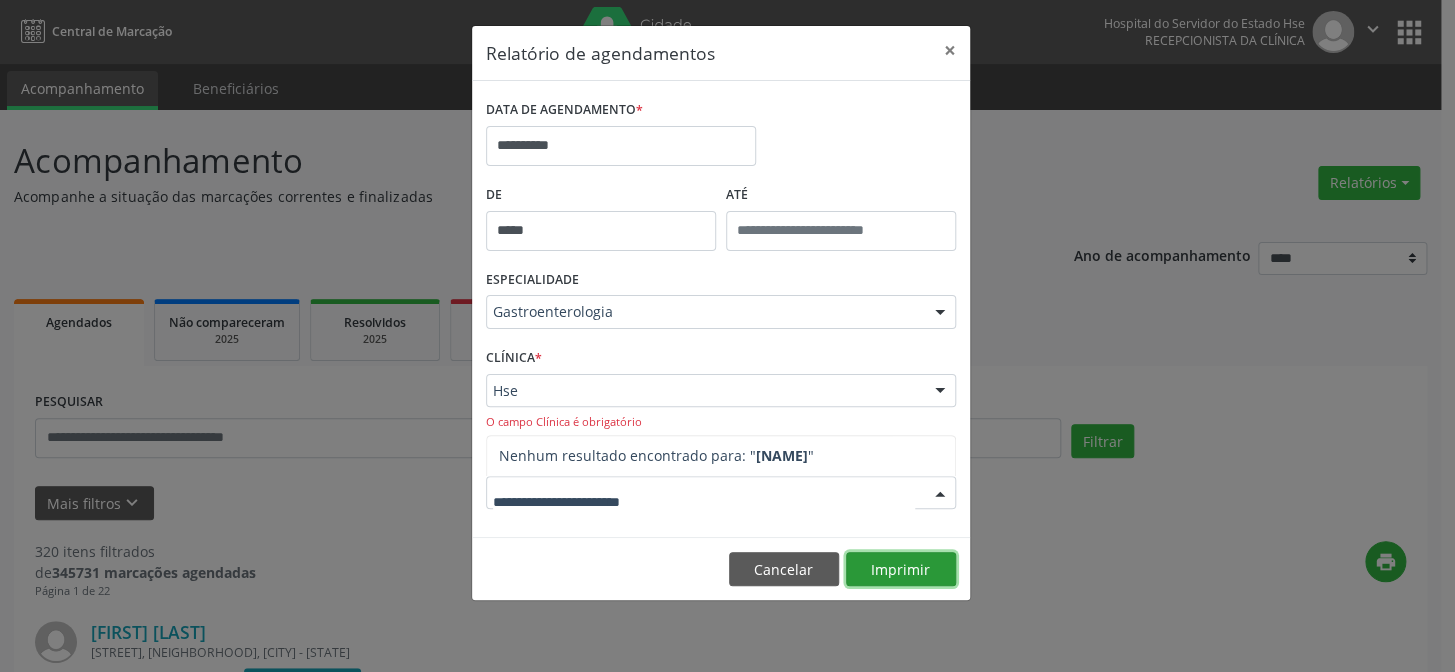 click on "Imprimir" at bounding box center [901, 569] 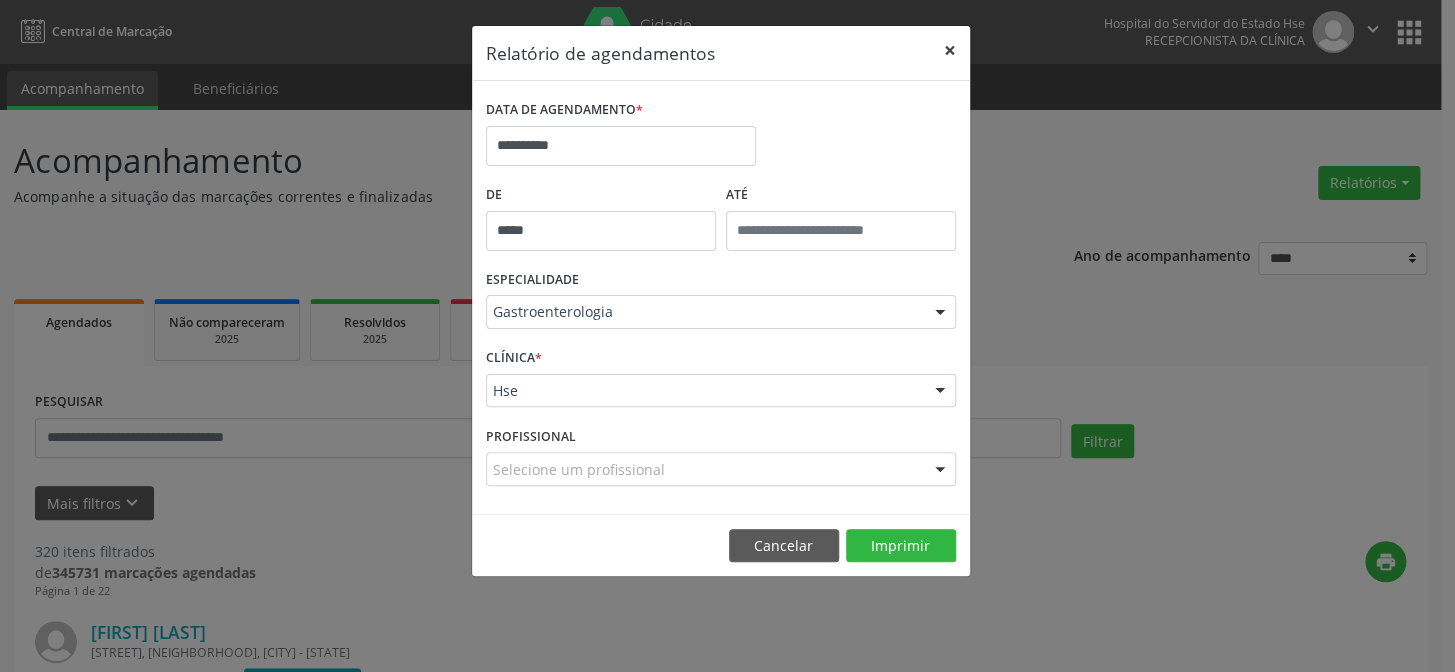 click on "×" at bounding box center (950, 50) 